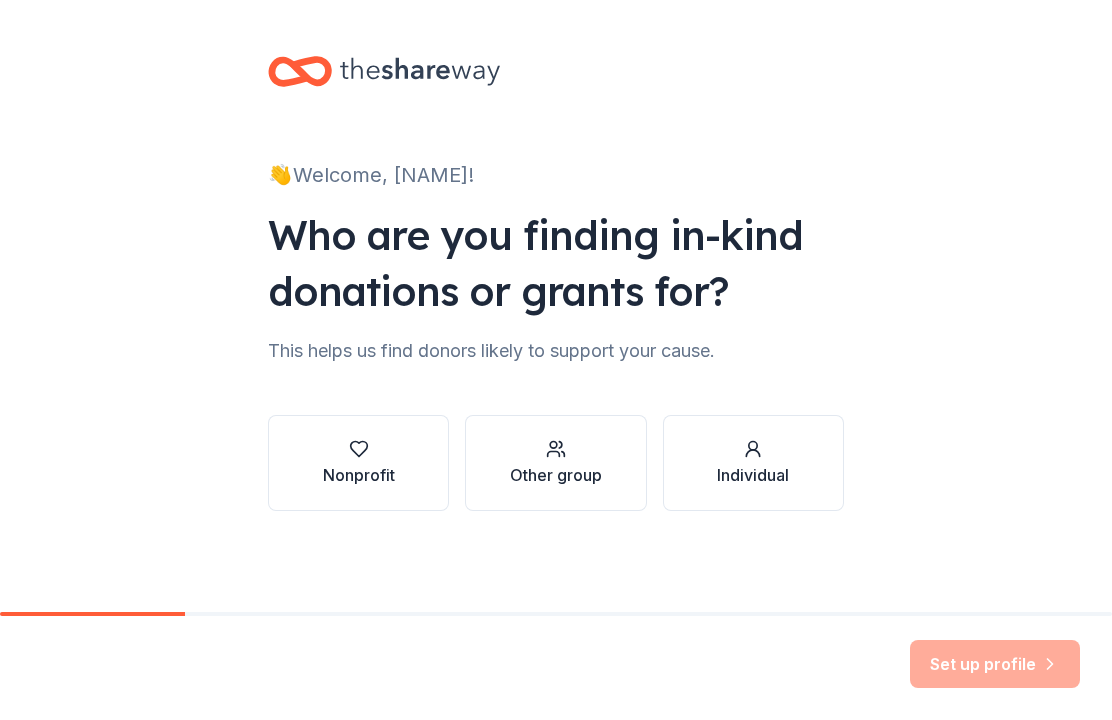 scroll, scrollTop: 0, scrollLeft: 0, axis: both 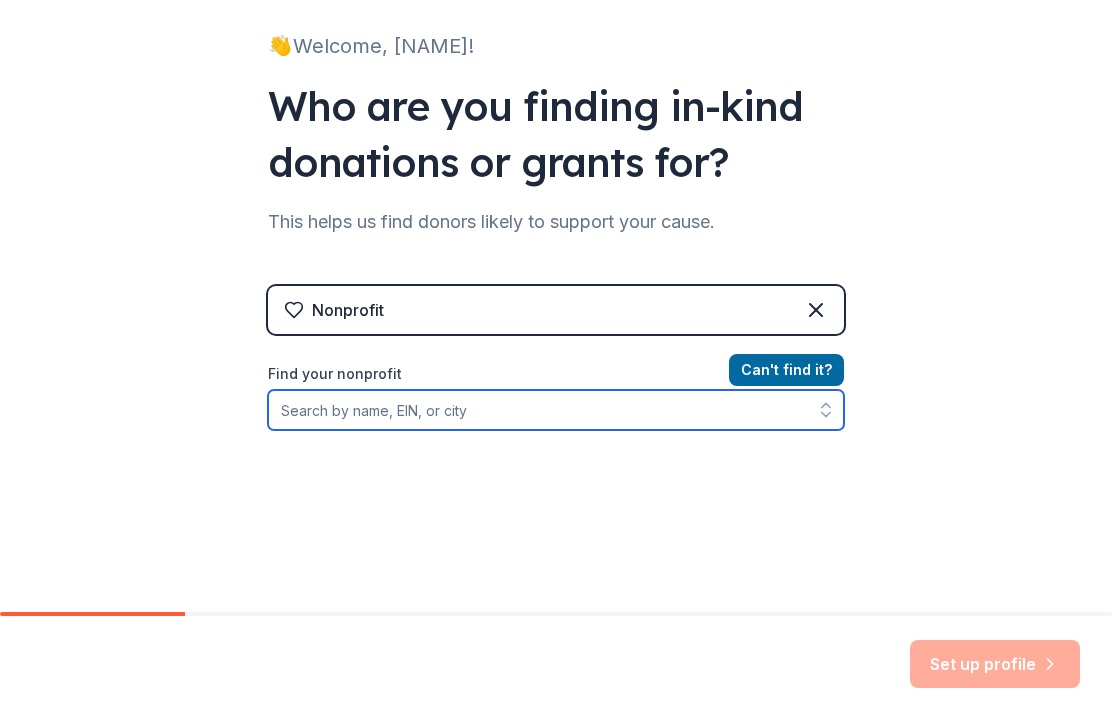 click on "Find your nonprofit" at bounding box center [556, 410] 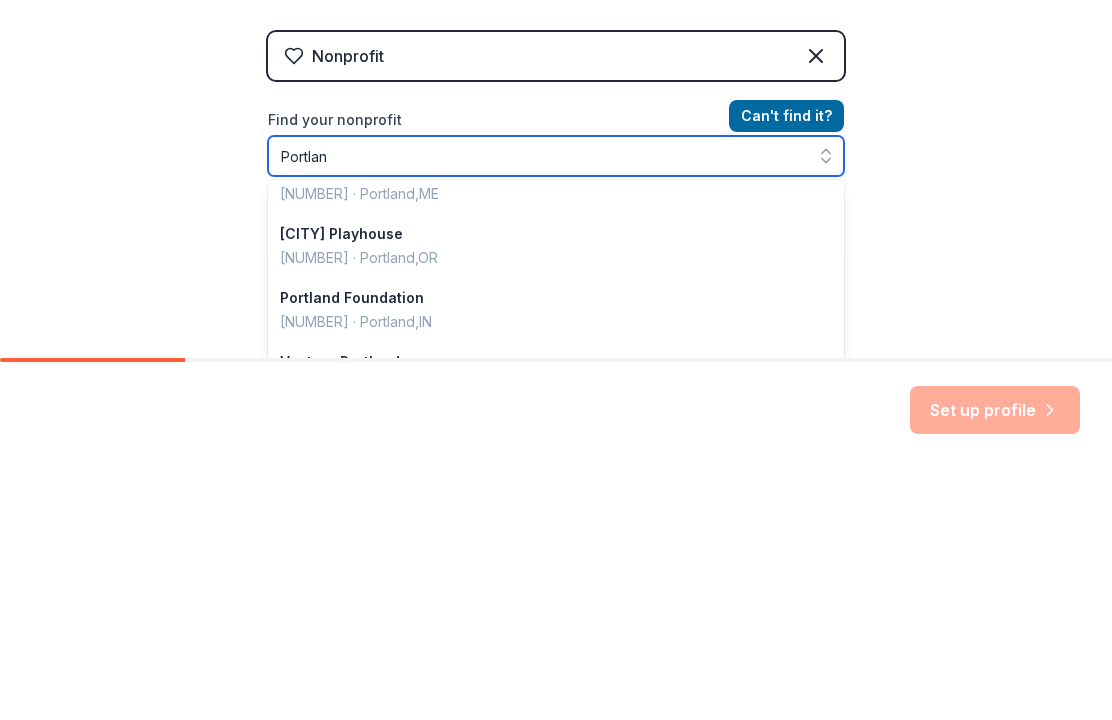 scroll, scrollTop: 4, scrollLeft: 0, axis: vertical 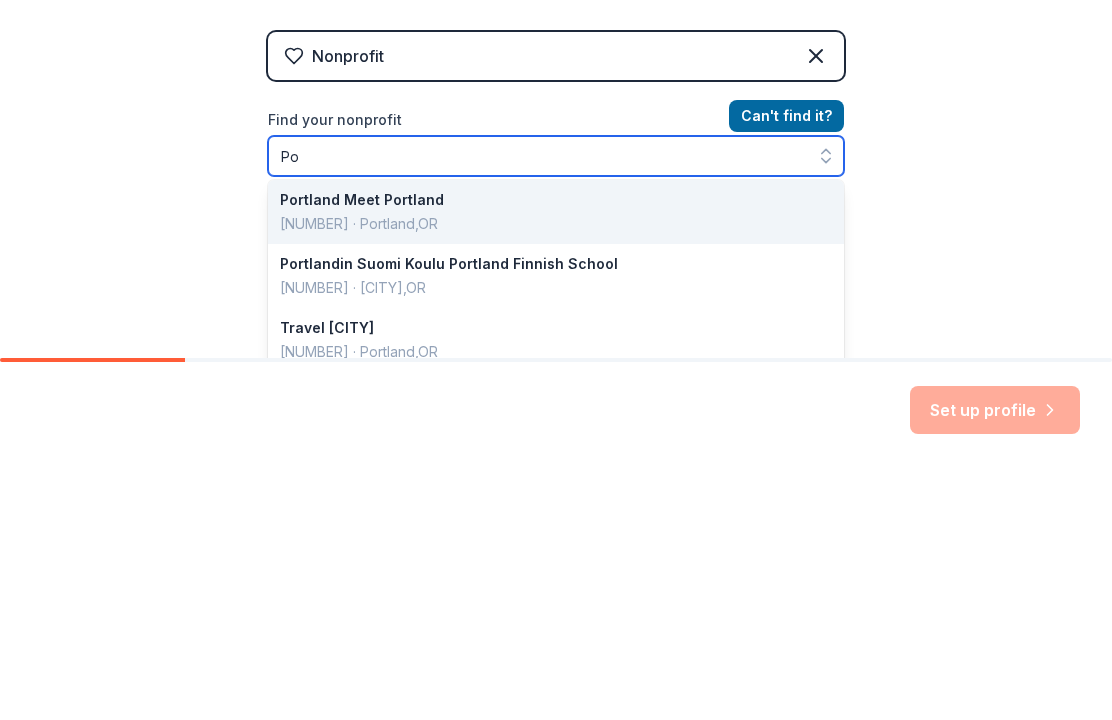 type on "P" 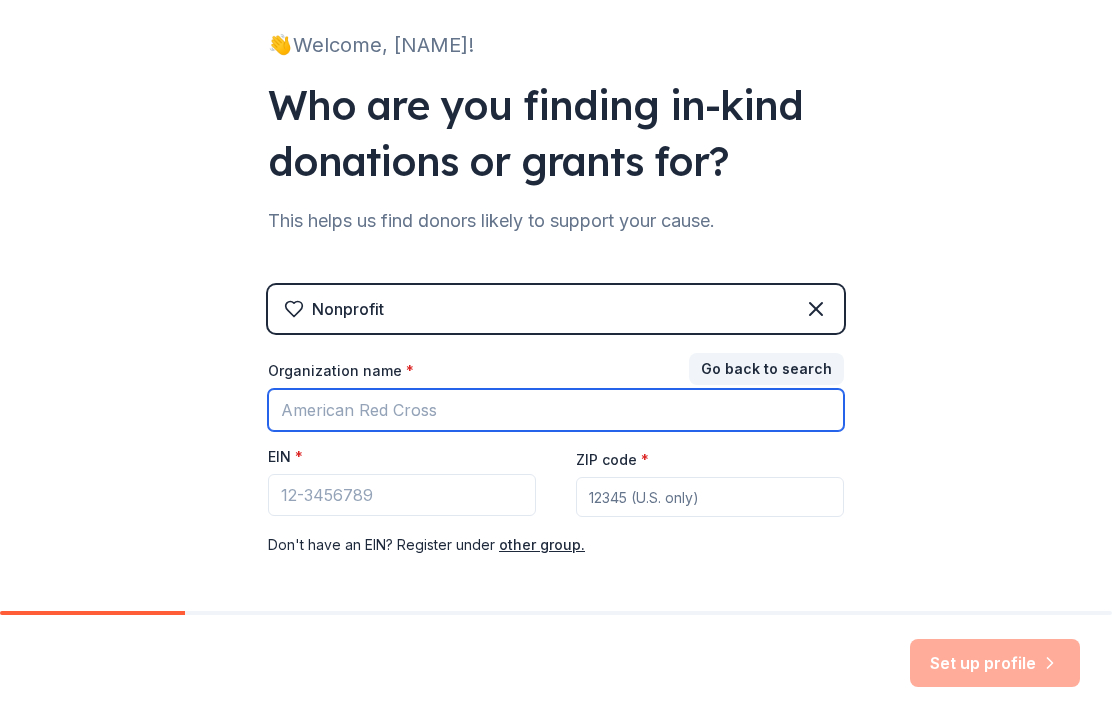 click on "Organization name *" at bounding box center (556, 411) 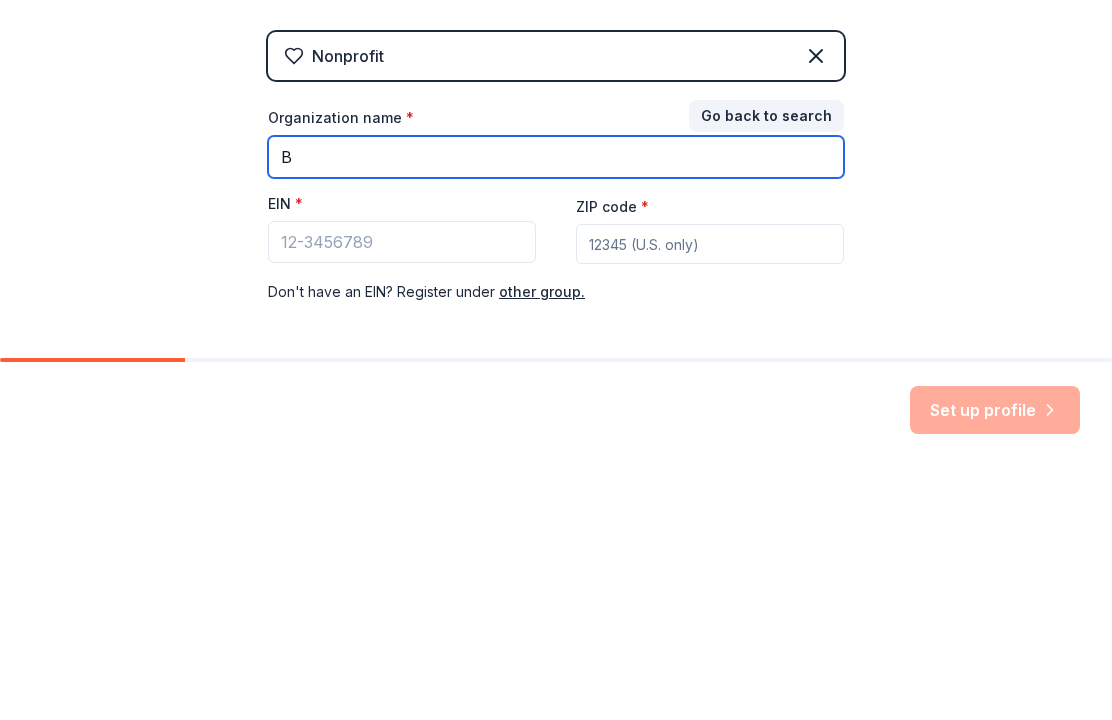 type on "Bridging Voices Queer Youth Chorus" 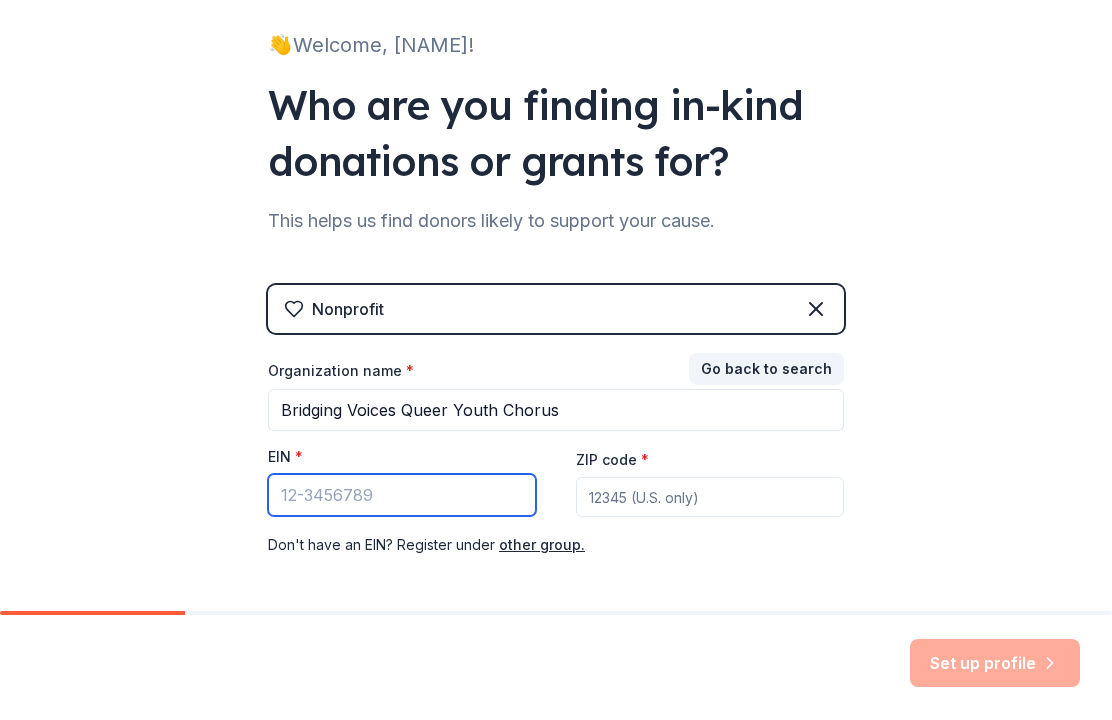 click on "EIN *" at bounding box center (402, 496) 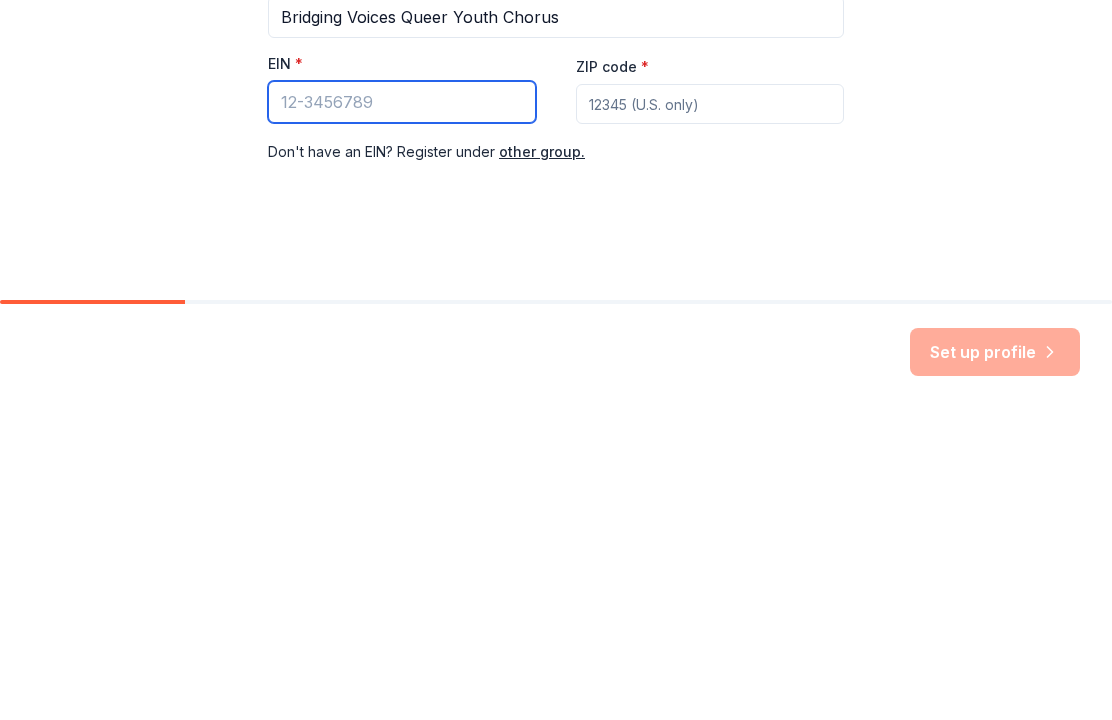 scroll, scrollTop: 211, scrollLeft: 0, axis: vertical 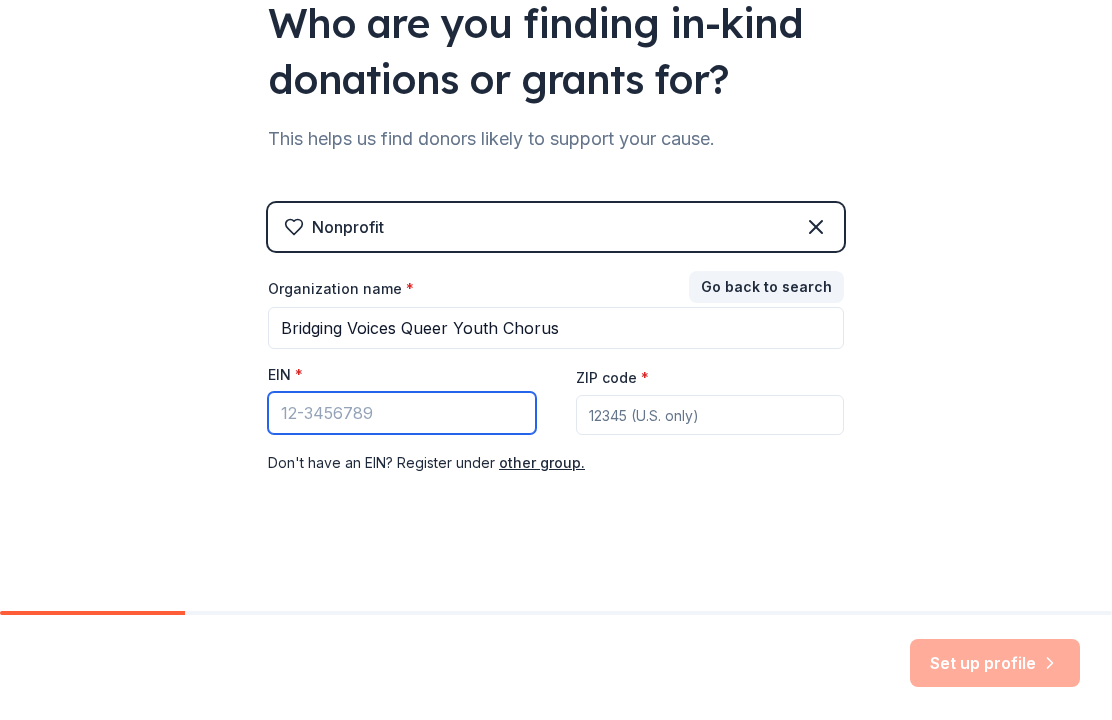 click on "EIN *" at bounding box center [402, 414] 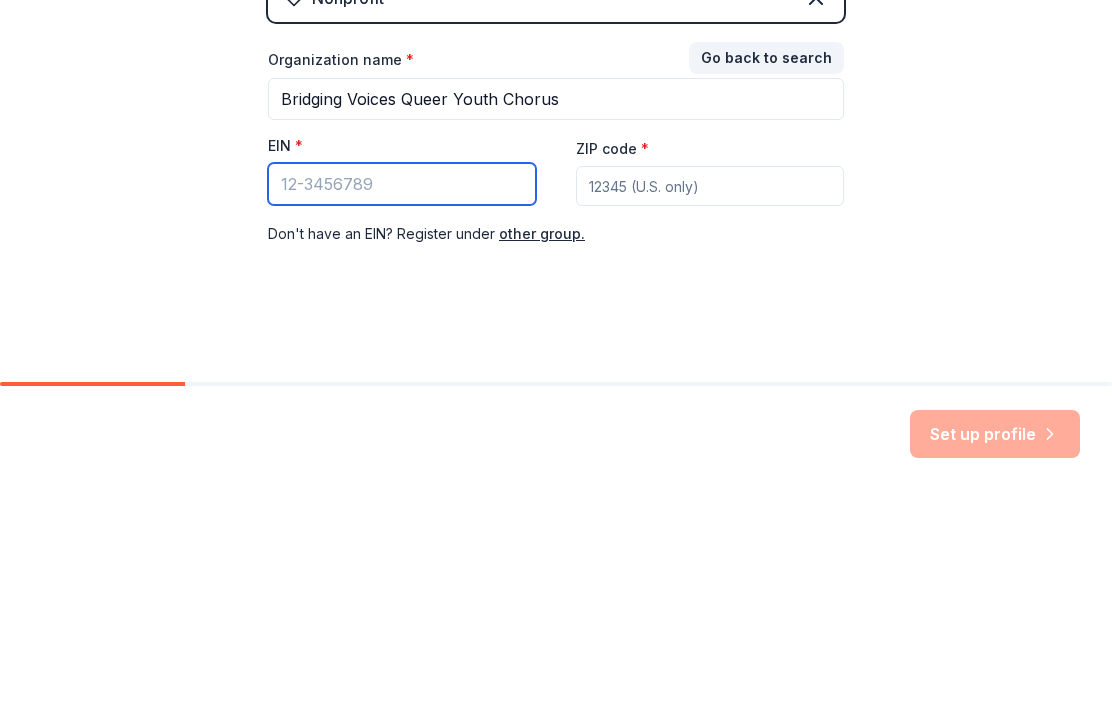 paste on "[NUMBER]" 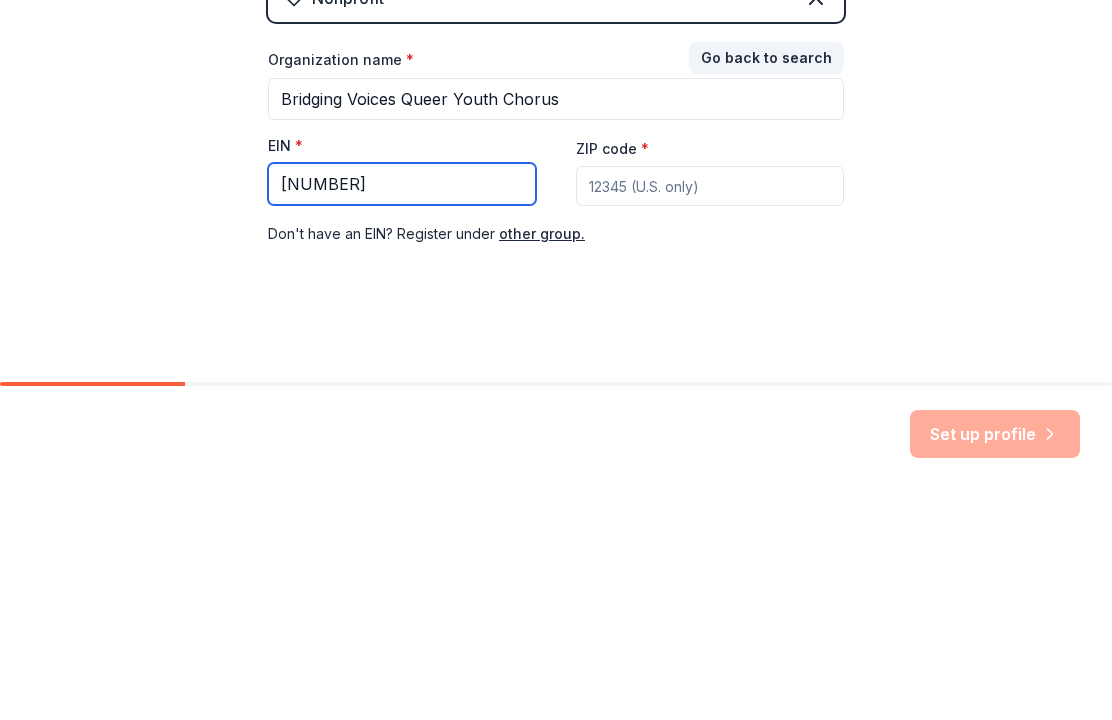 type on "[NUMBER]" 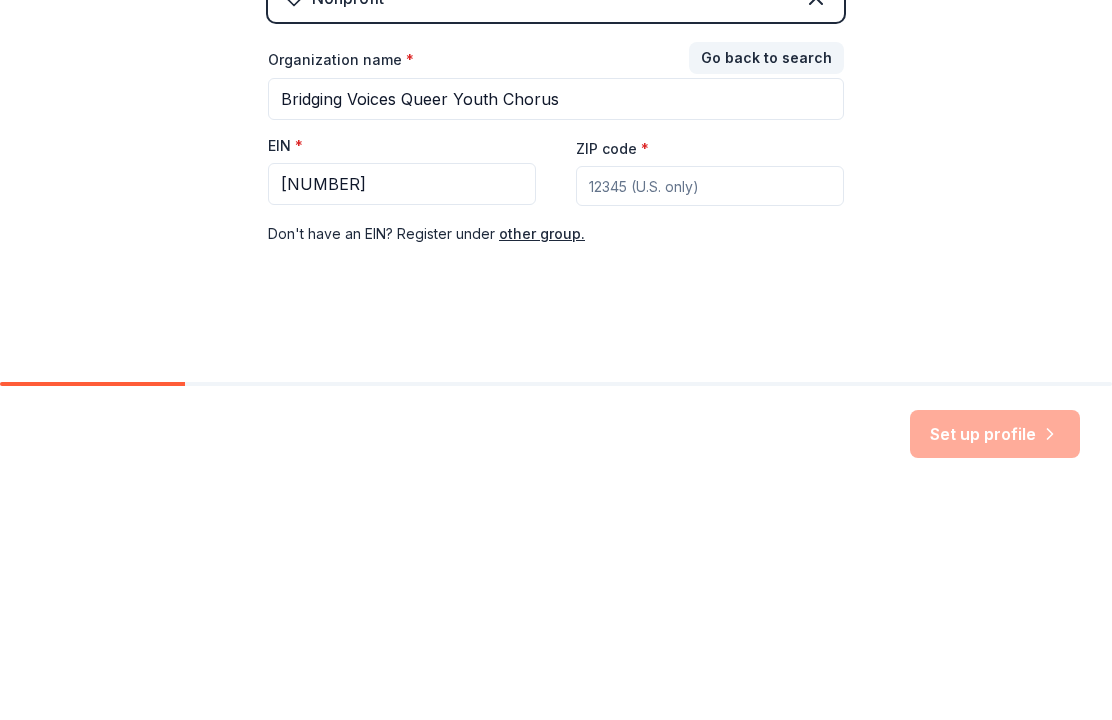 click on "ZIP code *" at bounding box center (710, 416) 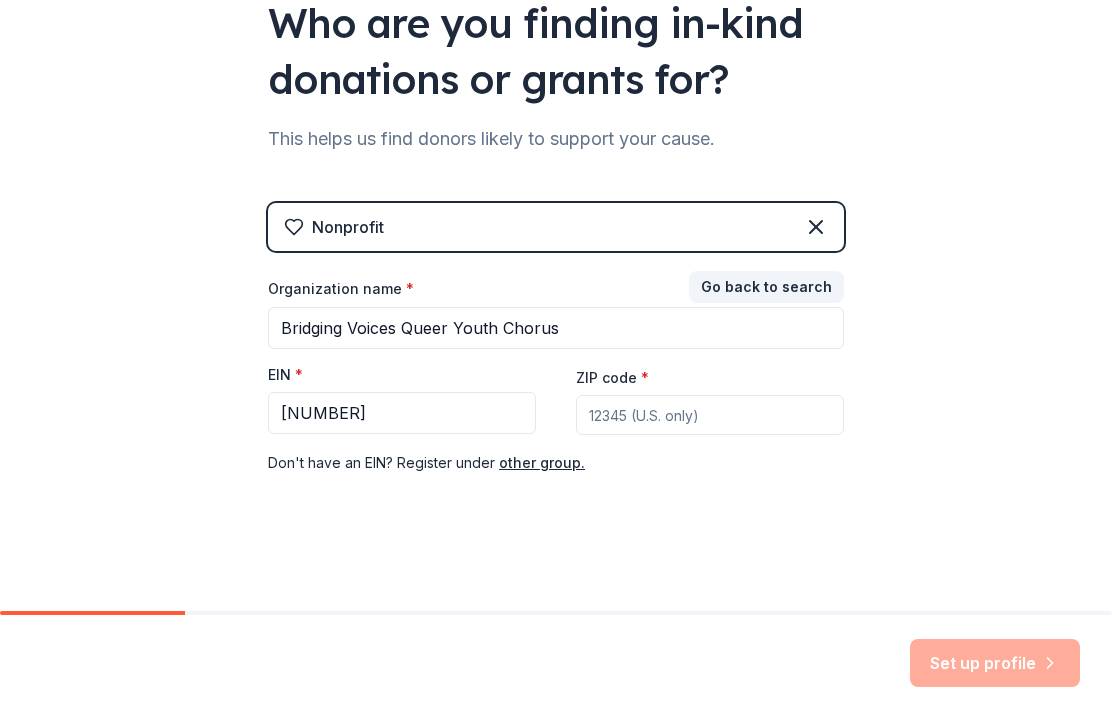 click on "ZIP code *" at bounding box center [710, 416] 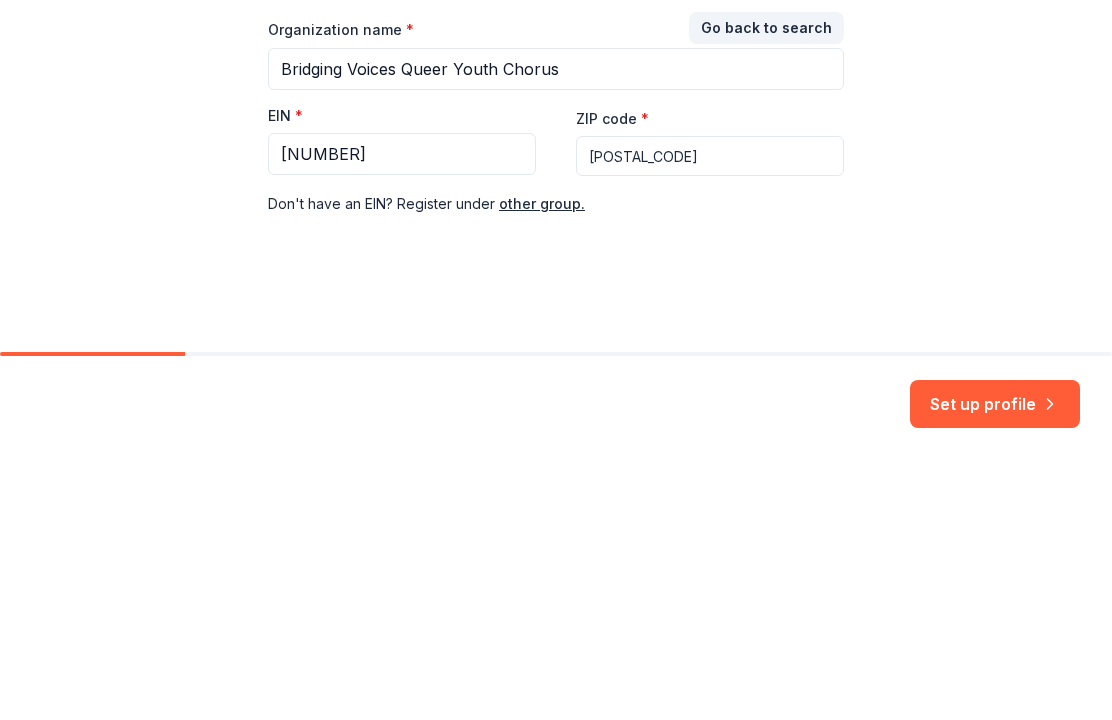 scroll, scrollTop: 211, scrollLeft: 0, axis: vertical 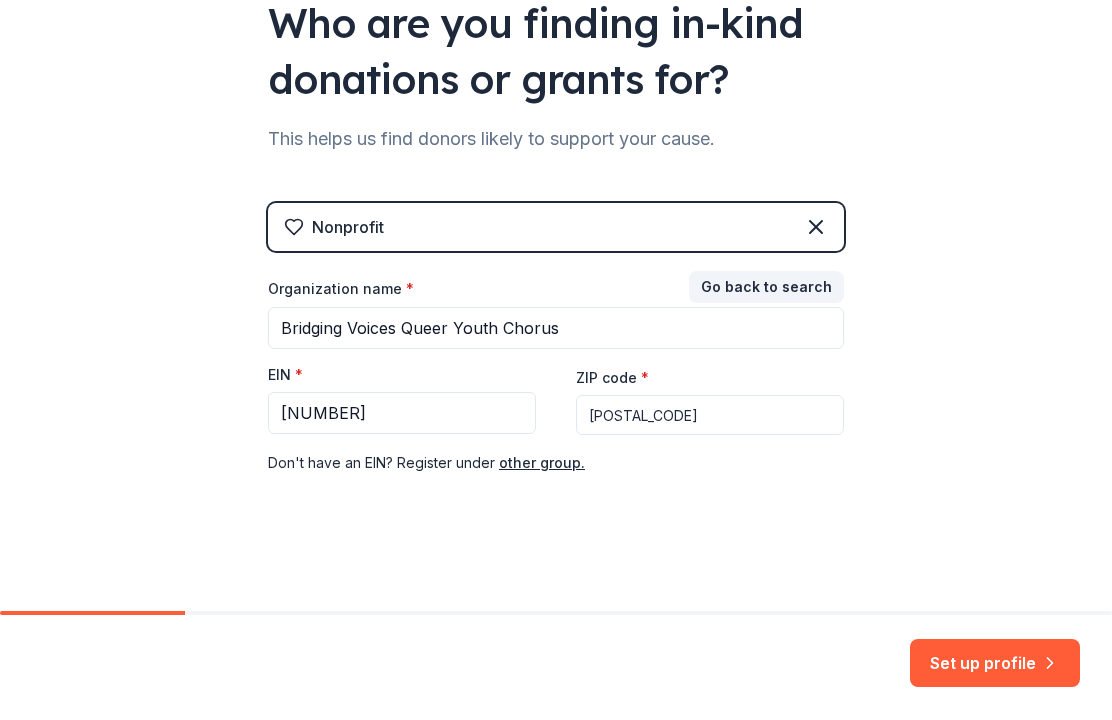 type on "[POSTAL_CODE]" 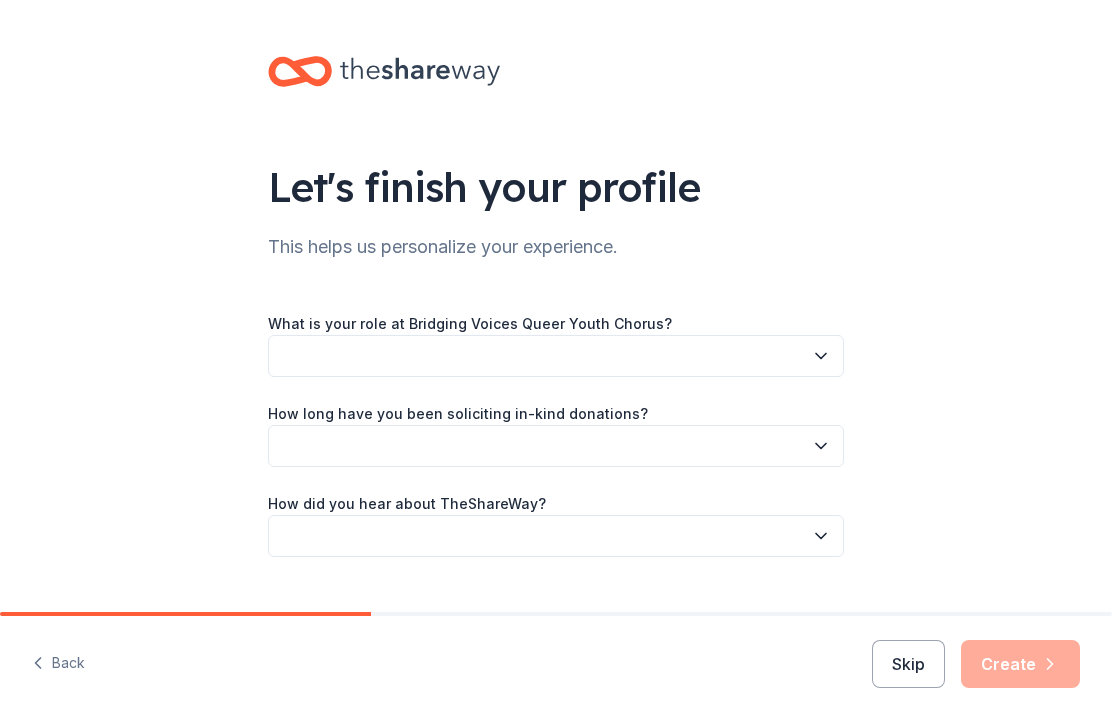 click at bounding box center [556, 356] 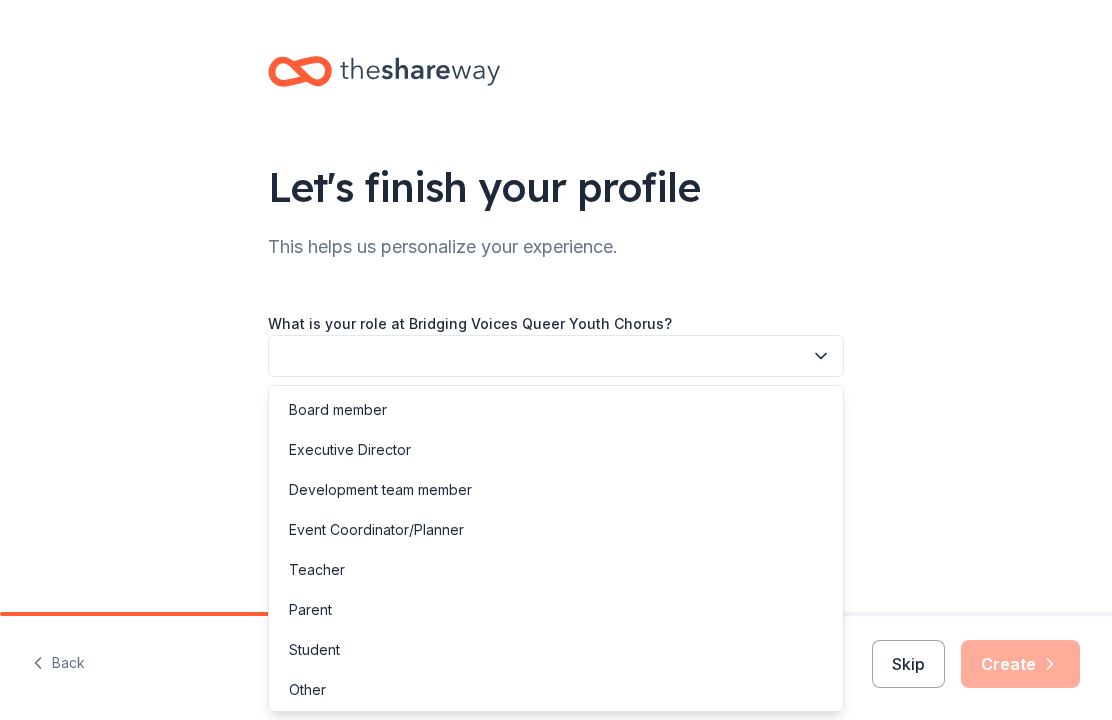 click on "Board member" at bounding box center [556, 410] 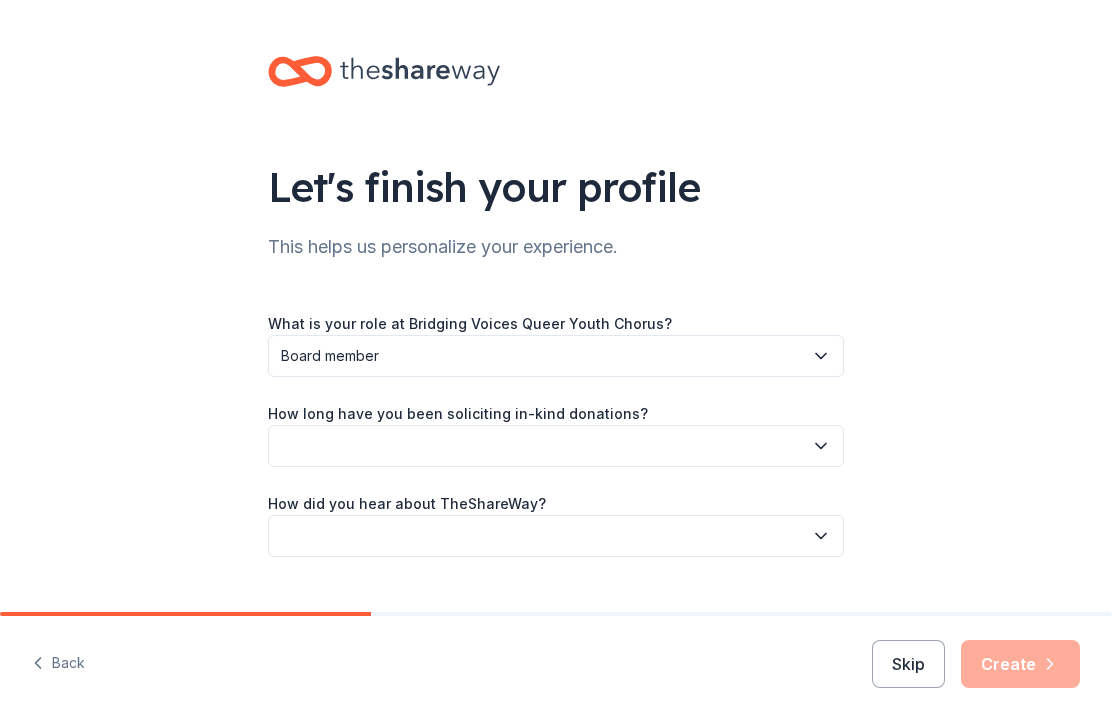 click at bounding box center (556, 446) 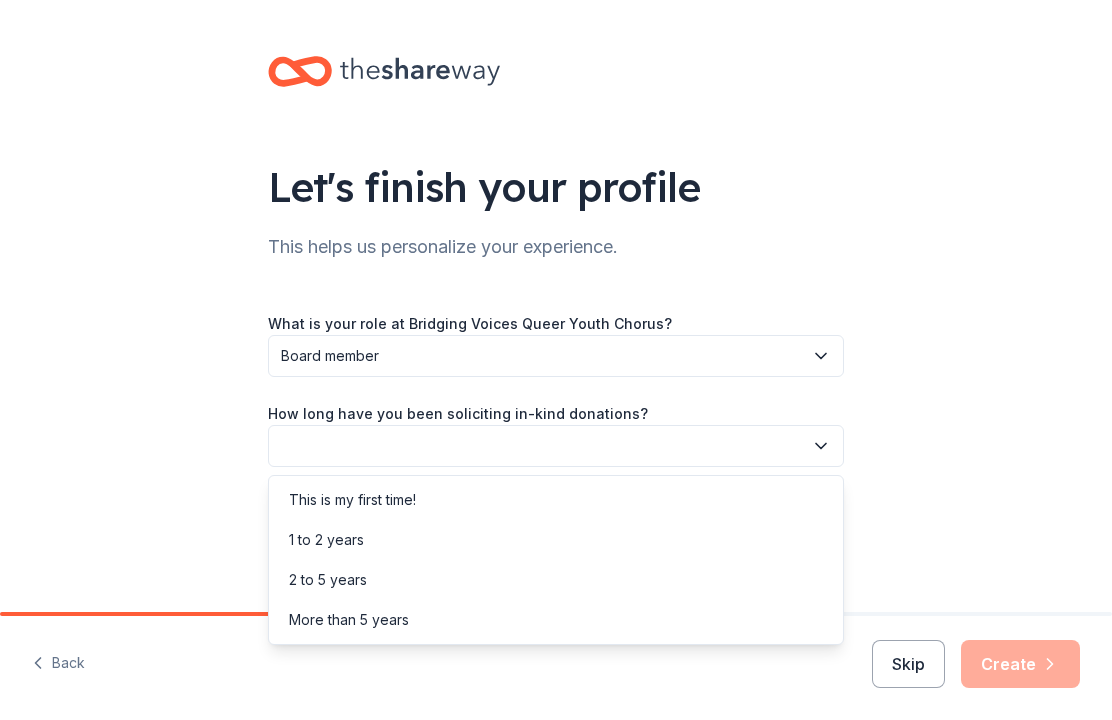 click on "This is my first time!" at bounding box center [352, 500] 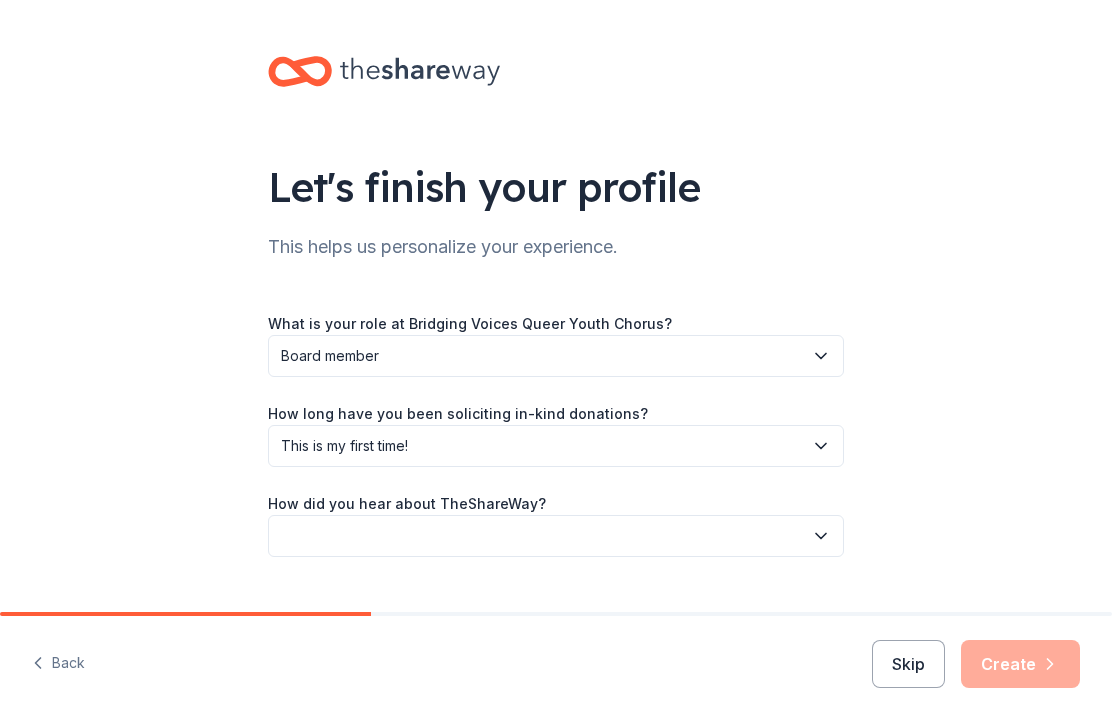 click at bounding box center [556, 536] 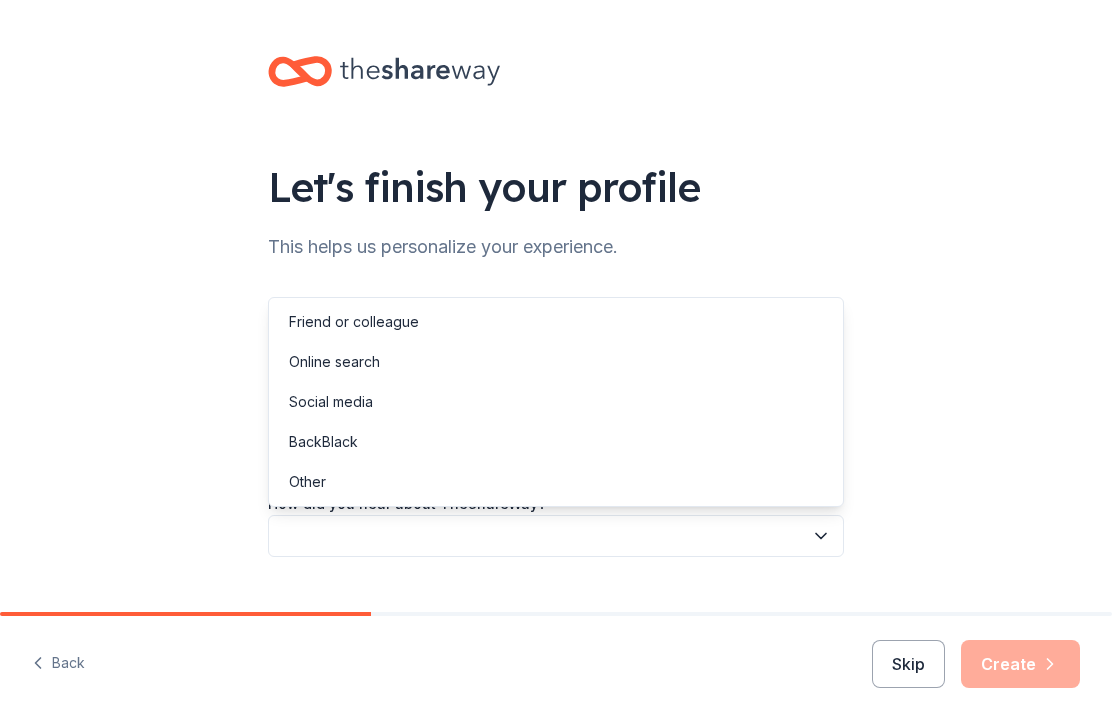 click on "Online search" at bounding box center [334, 362] 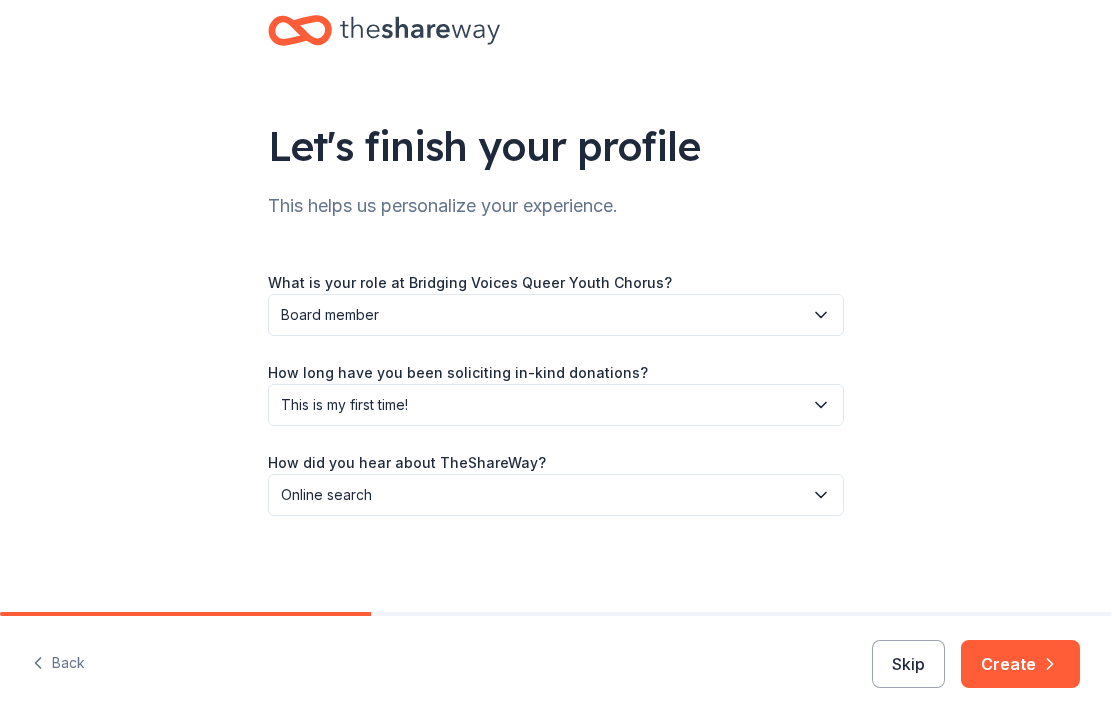 scroll, scrollTop: 41, scrollLeft: 0, axis: vertical 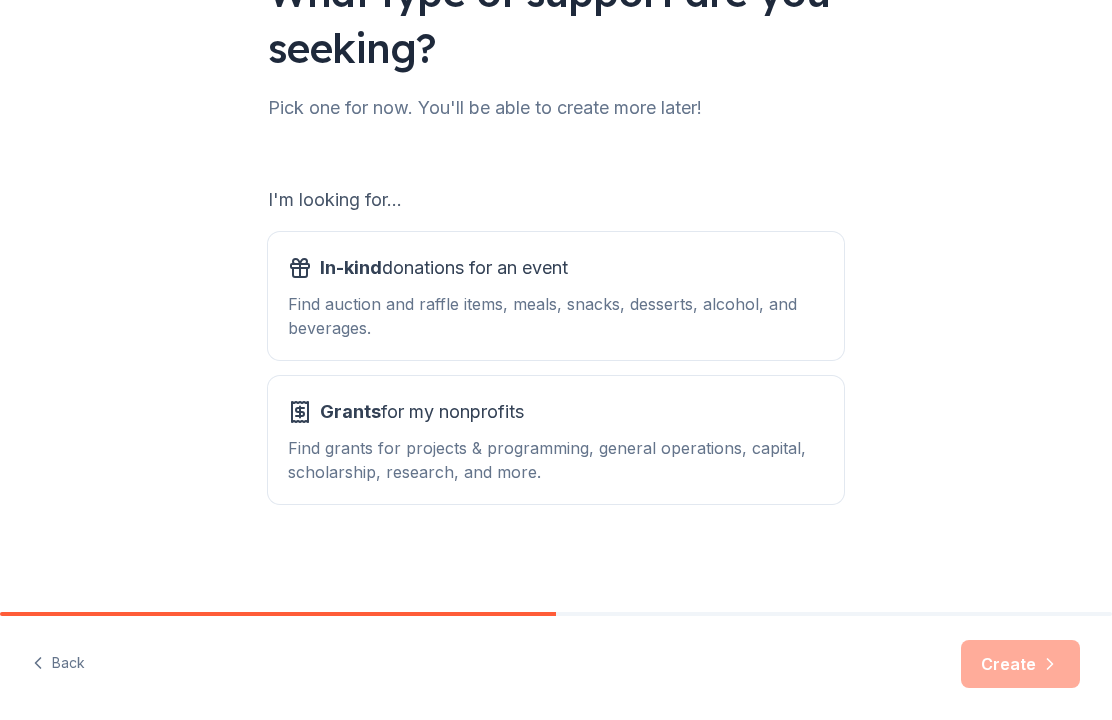 click on "Find grants for projects & programming, general operations, capital, scholarship, research, and more." at bounding box center [556, 460] 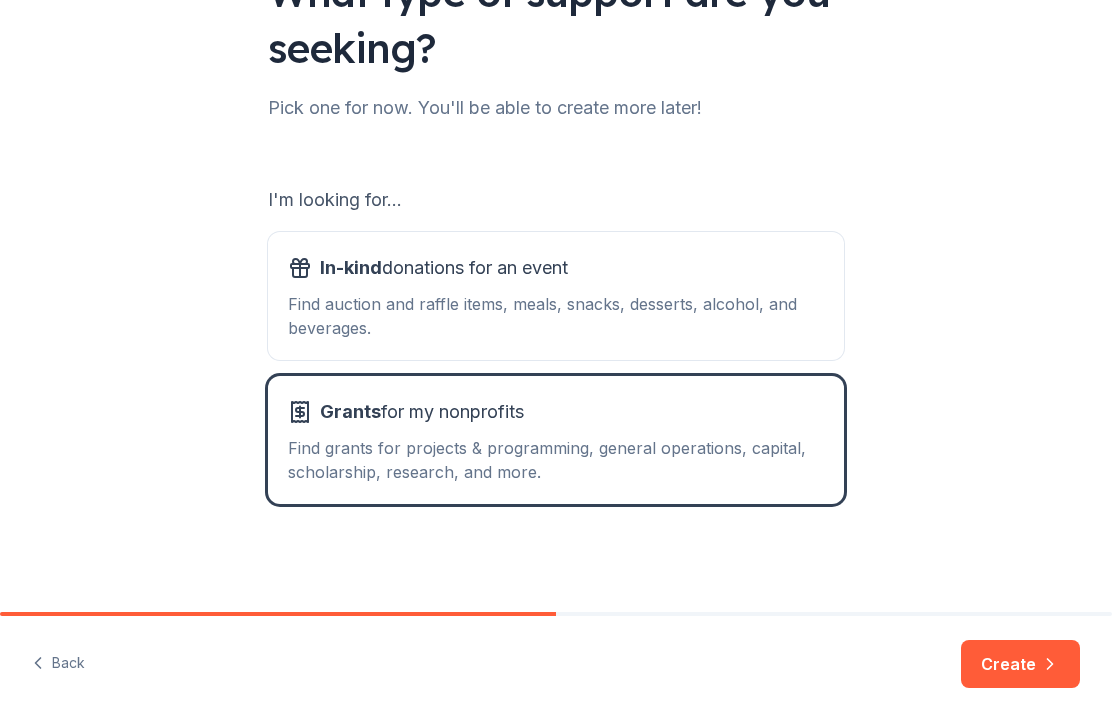 click 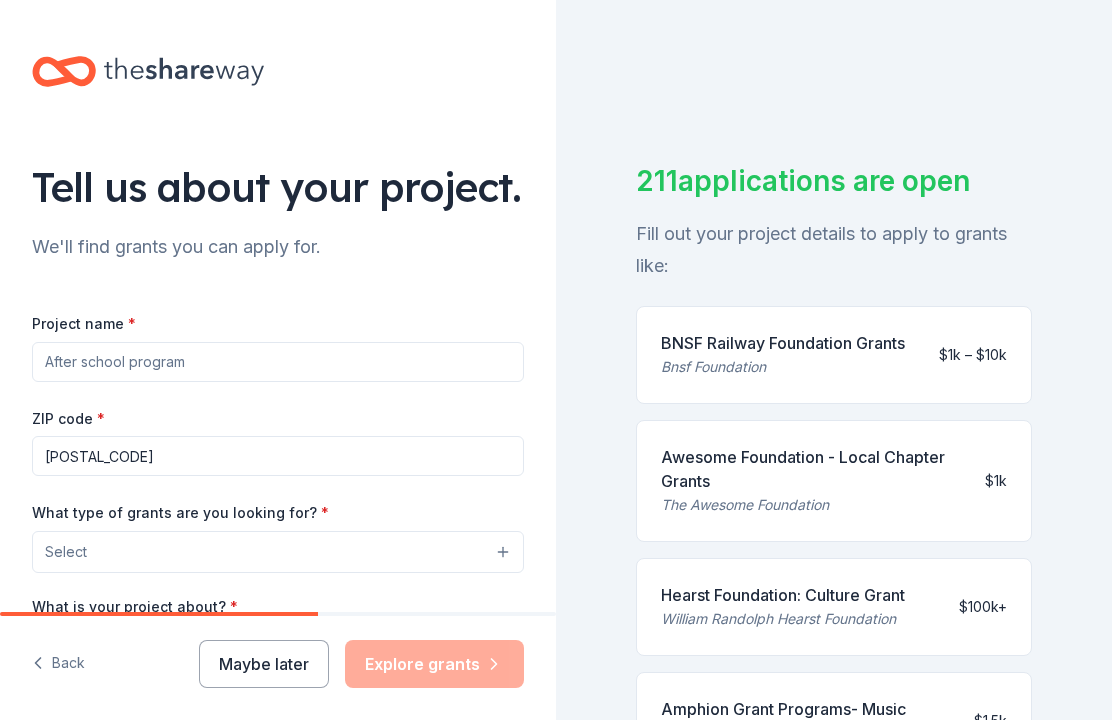click on "Select" at bounding box center (278, 552) 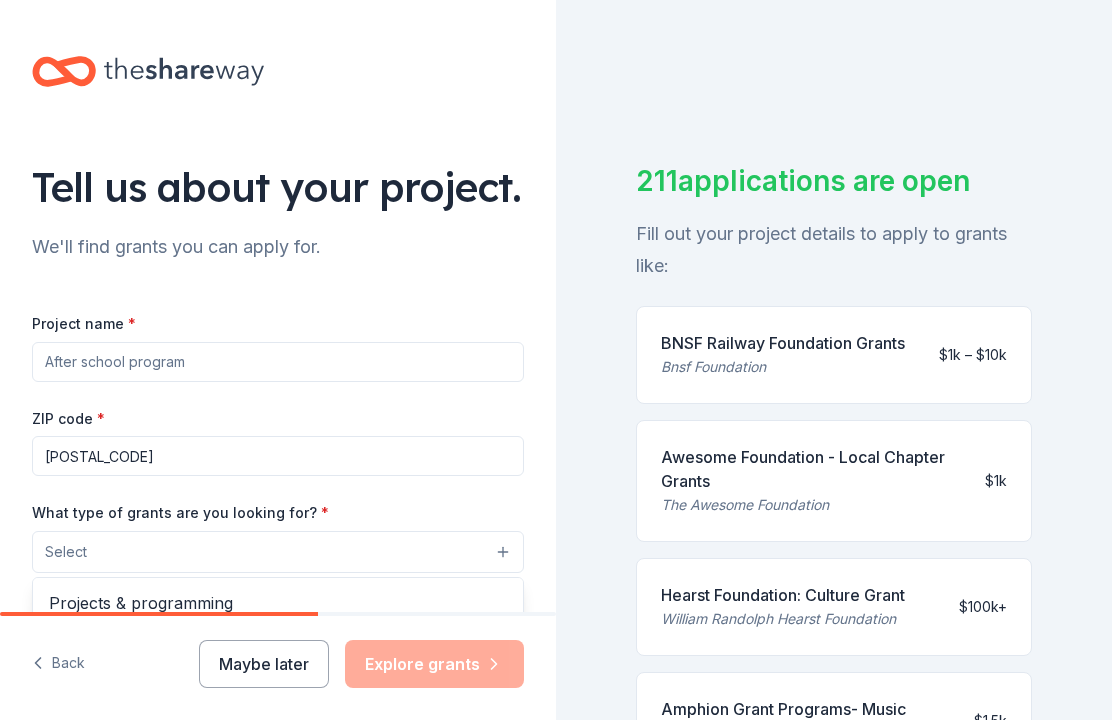 scroll, scrollTop: 0, scrollLeft: 0, axis: both 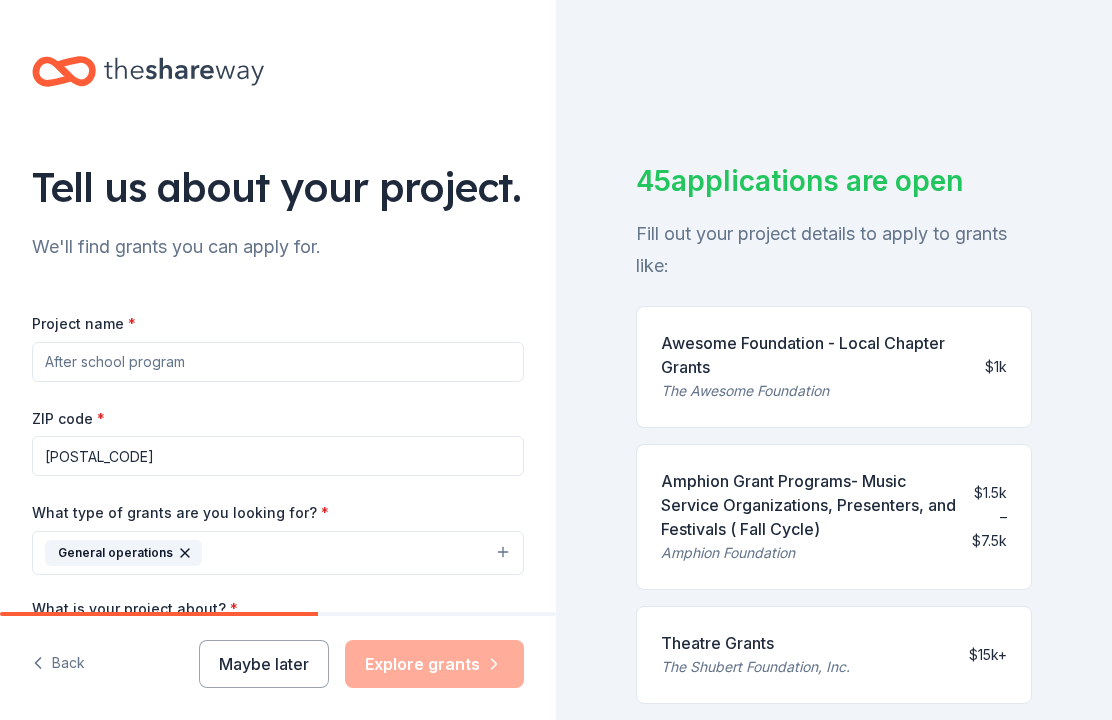click on "Project name *" at bounding box center [278, 362] 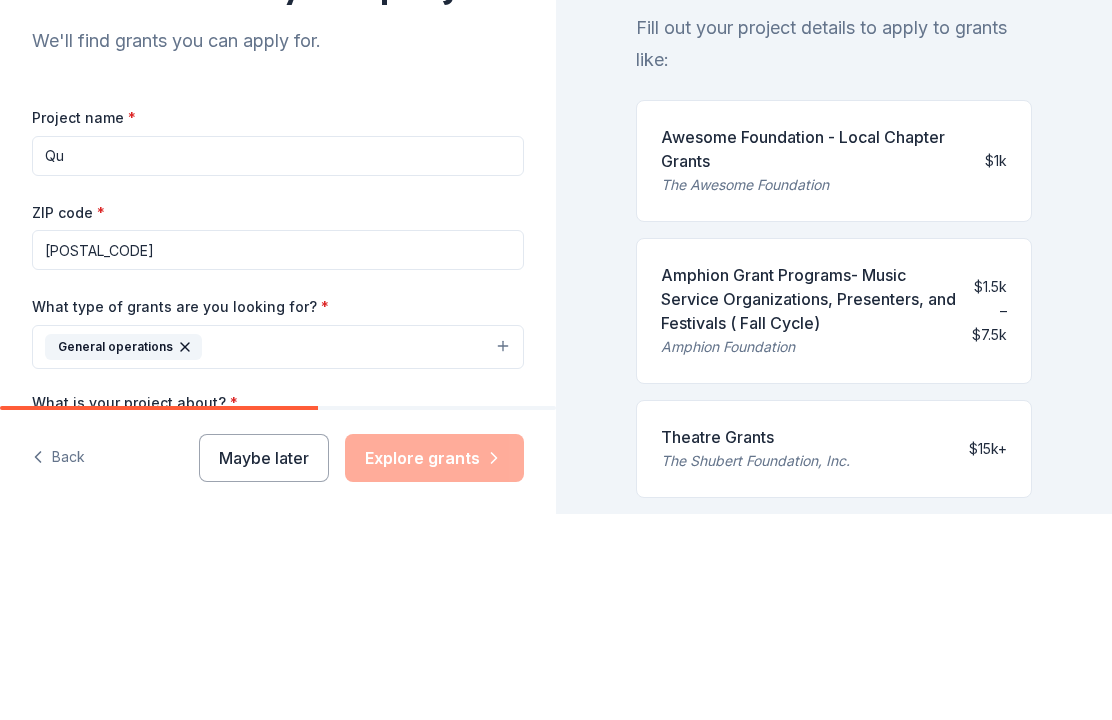 type on "Q" 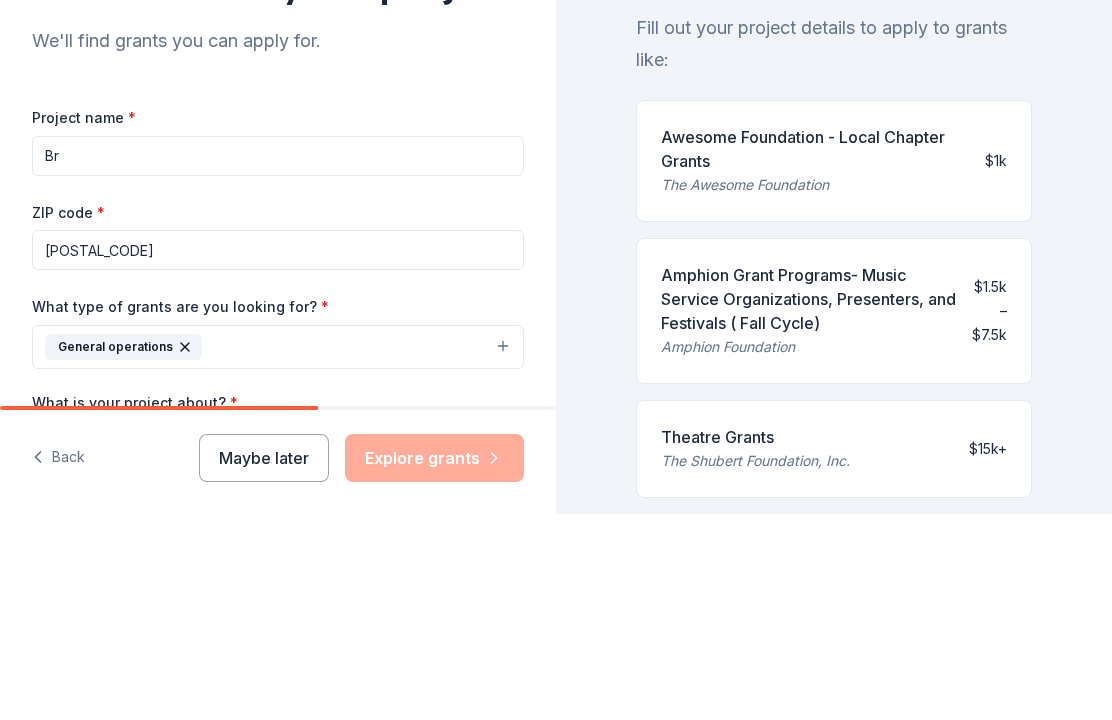 type on "B" 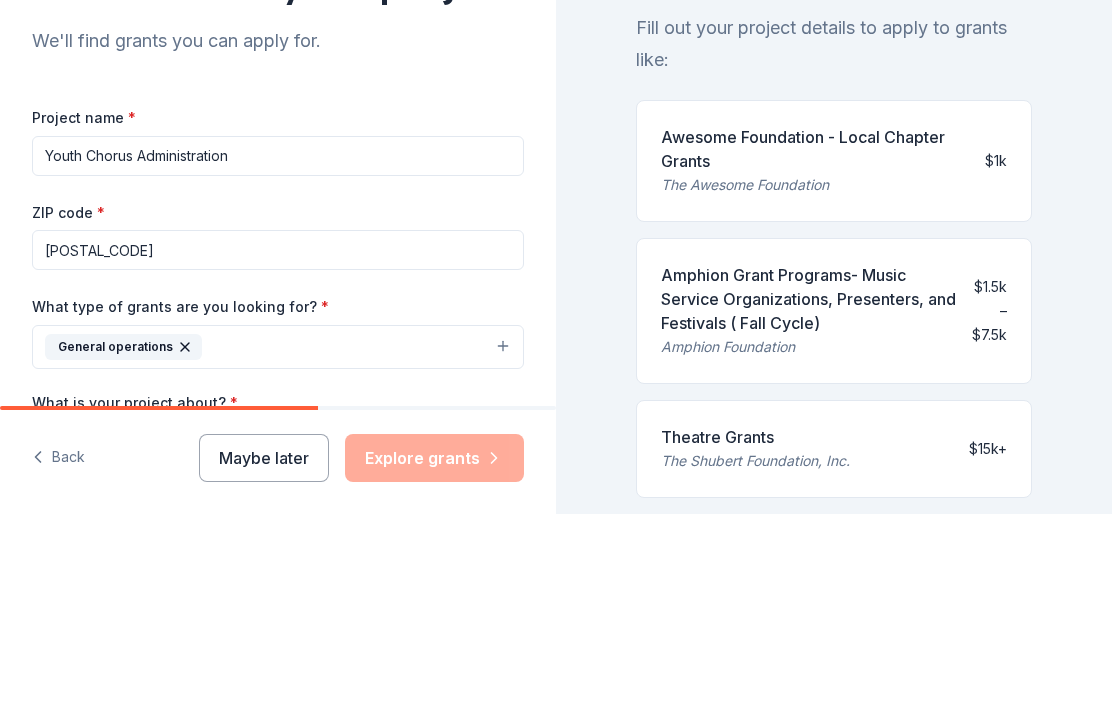 scroll, scrollTop: 69, scrollLeft: 0, axis: vertical 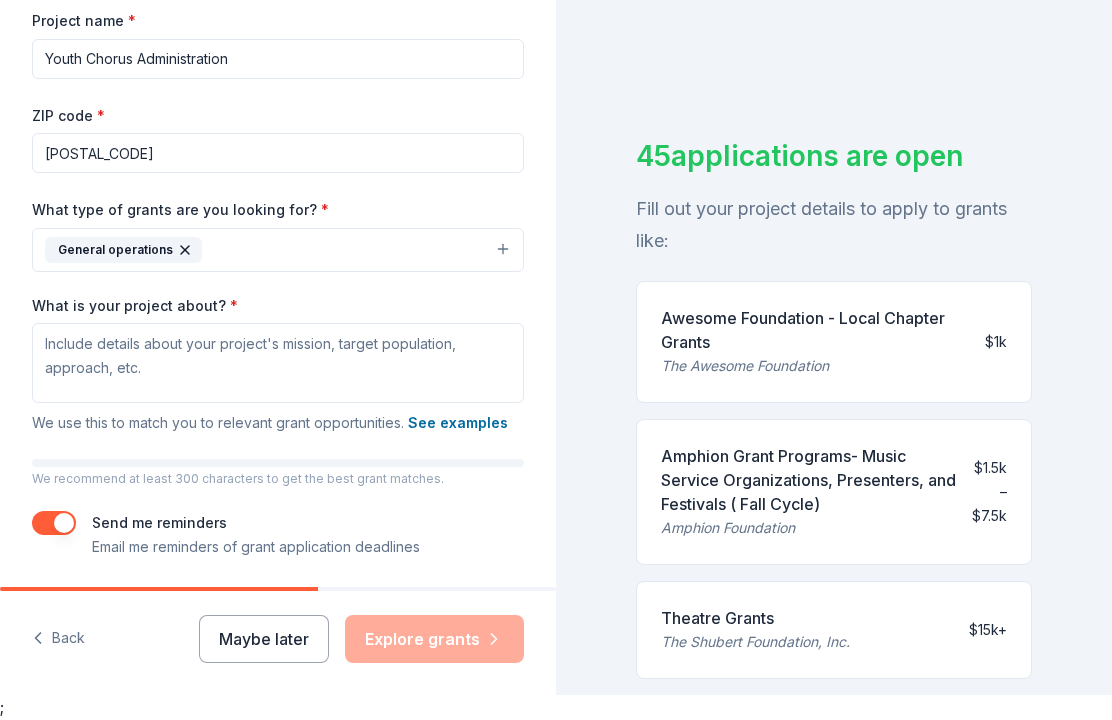 type on "Youth Chorus Administration" 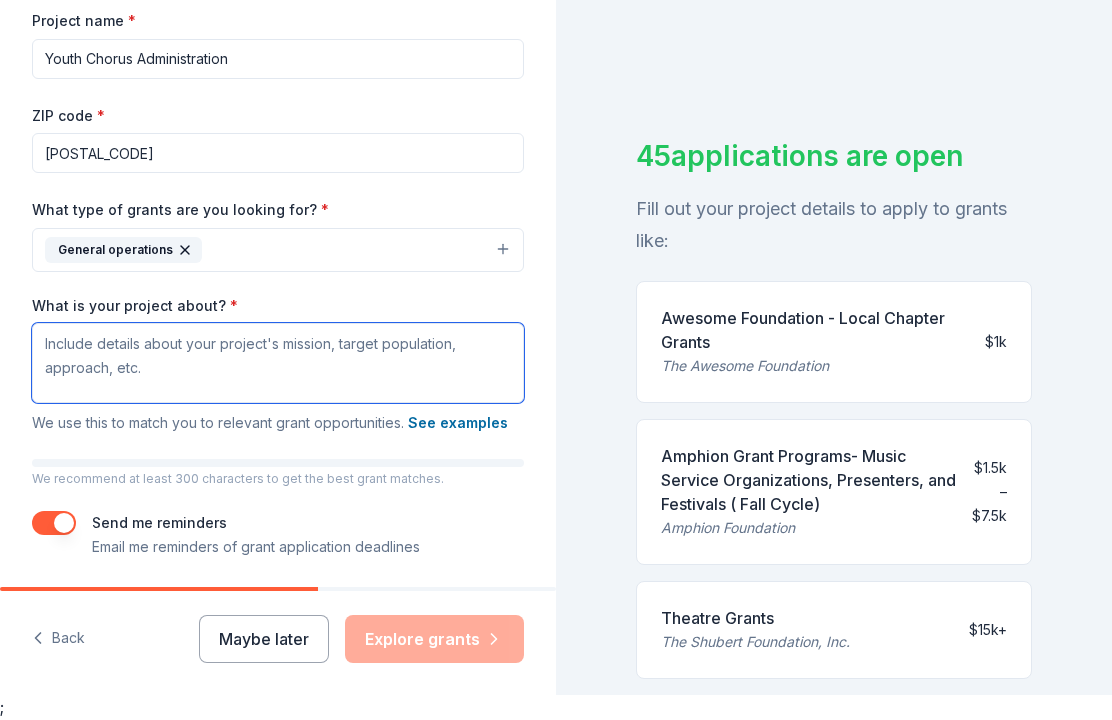 click on "What is your project about? *" at bounding box center [278, 364] 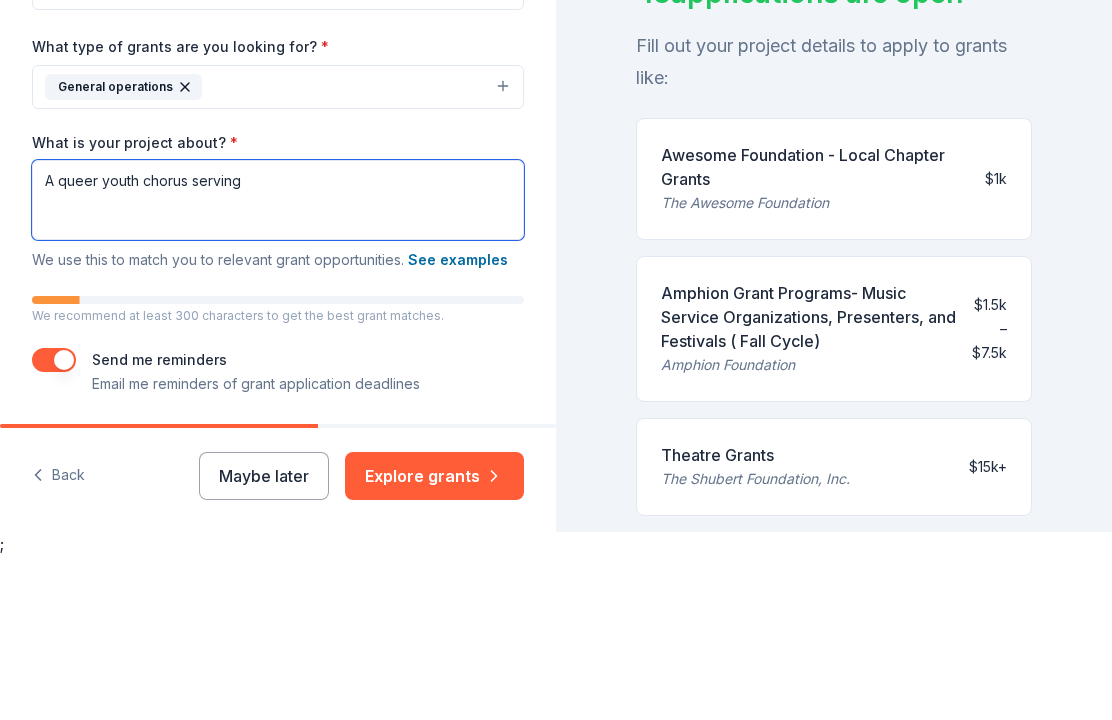 click on "A queer youth chorus serving" at bounding box center [278, 364] 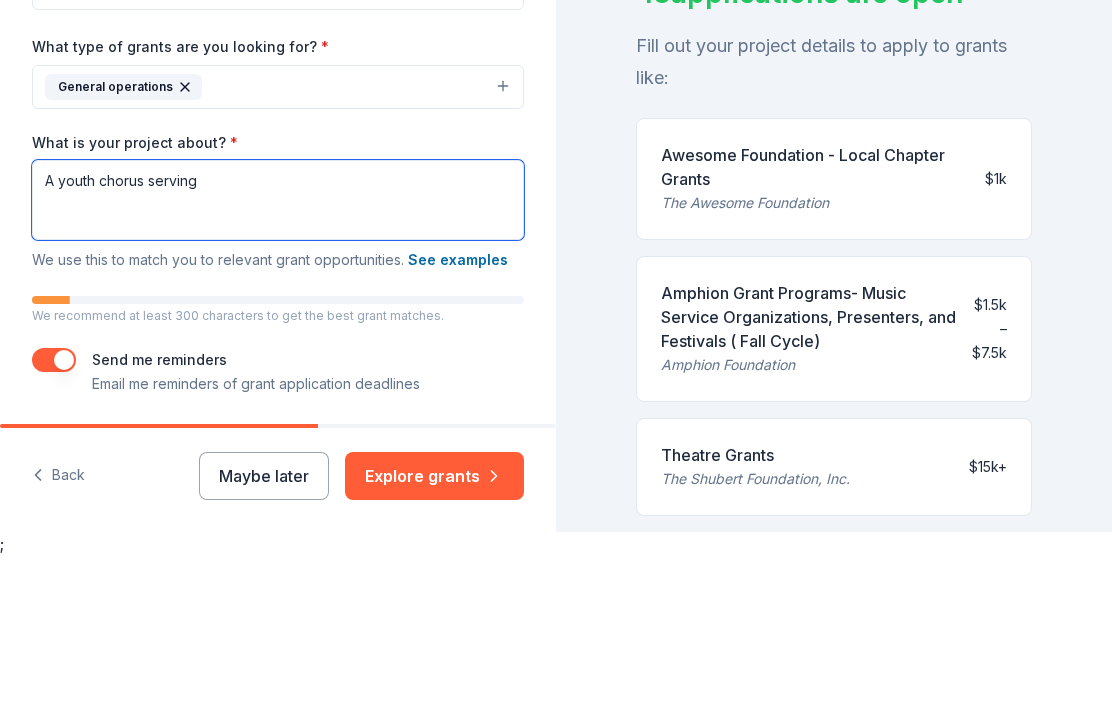 click on "A youth chorus serving" at bounding box center (278, 364) 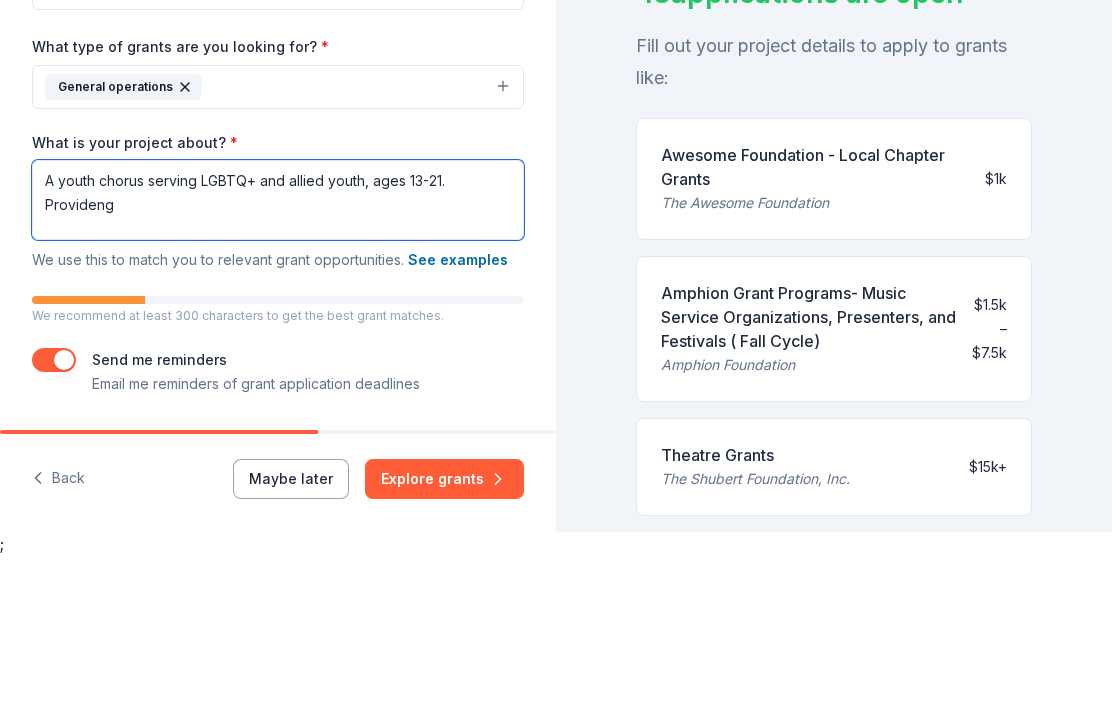 scroll, scrollTop: 94, scrollLeft: 0, axis: vertical 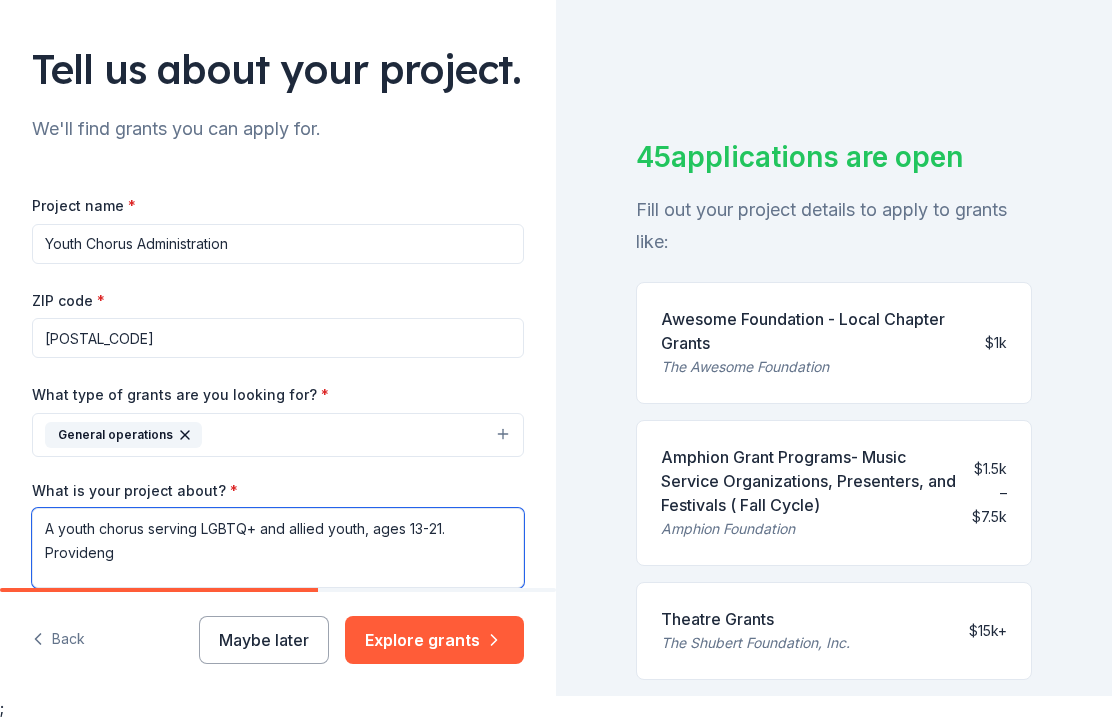 click on "A youth chorus serving LGBTQ+ and allied youth, ages 13-21. Provideng" at bounding box center (278, 548) 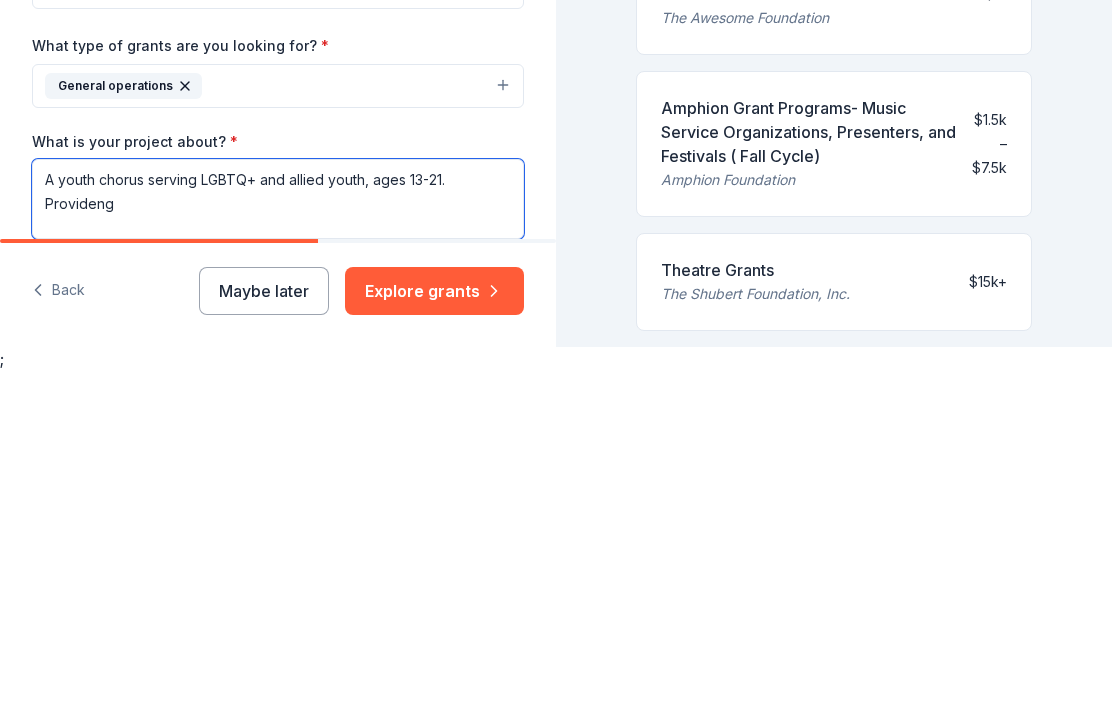 paste on "We’re a safe, accessible space for youth to experience empowerment and unity through music." 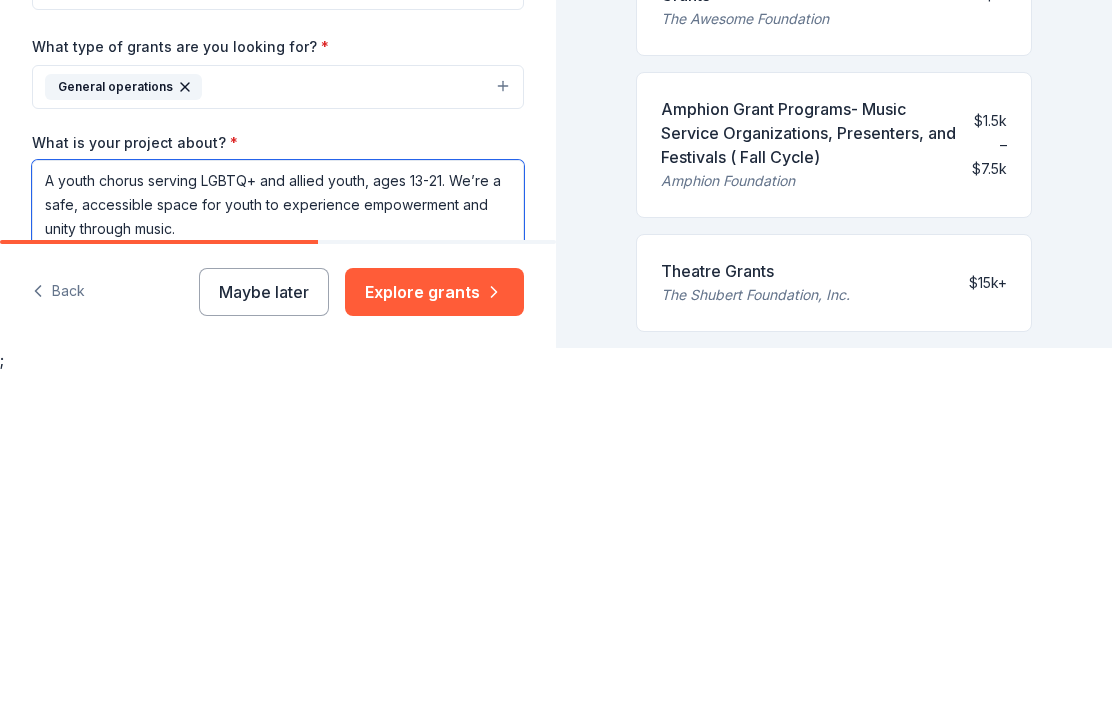 click on "A youth chorus serving LGBTQ+ and allied youth, ages 13-21. We’re a safe, accessible space for youth to experience empowerment and unity through music." at bounding box center (278, 552) 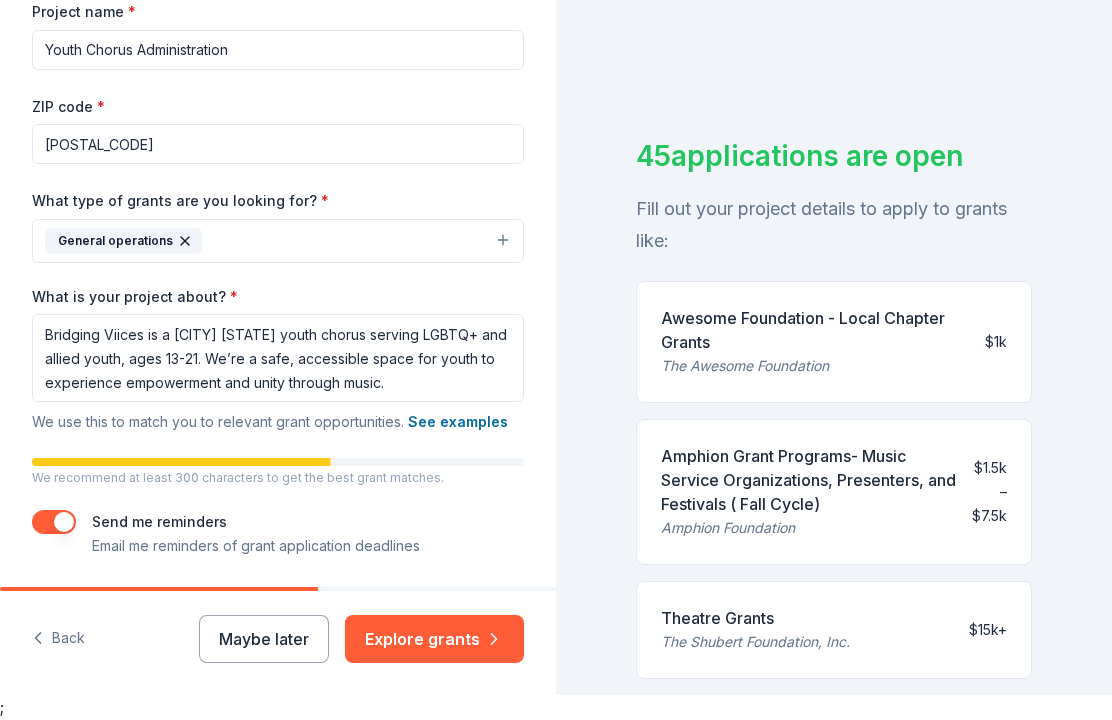 scroll, scrollTop: 286, scrollLeft: 0, axis: vertical 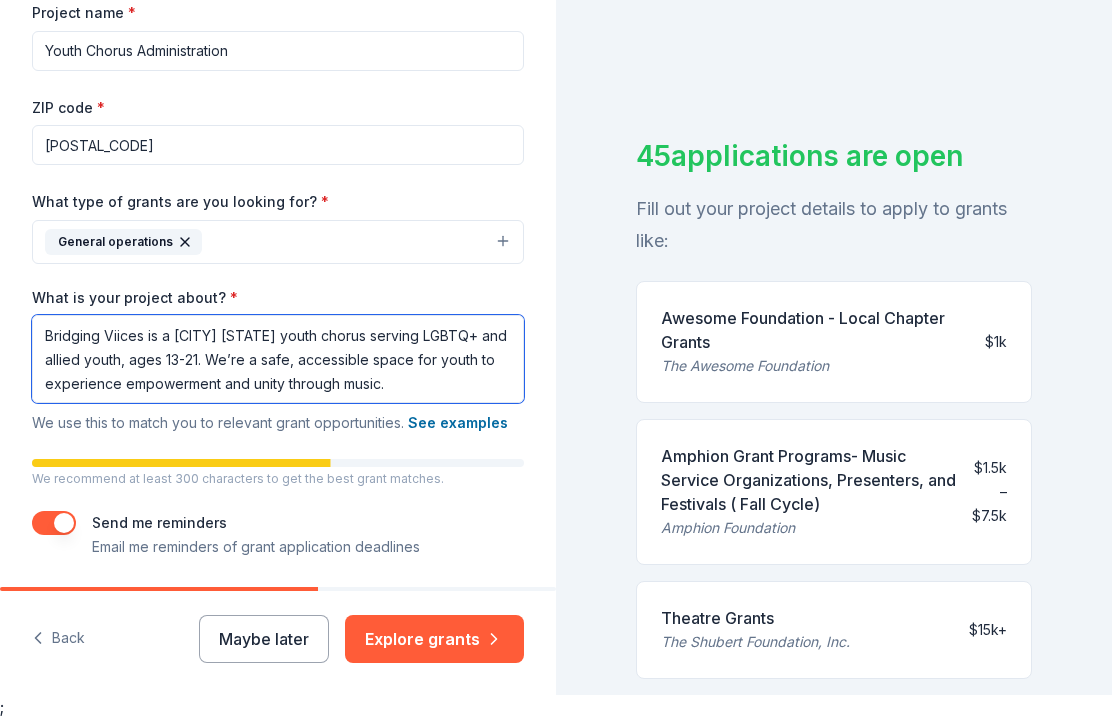 type on "Bridging Viices is a [CITY] [STATE] youth chorus serving LGBTQ+ and allied youth, ages 13-21. We’re a safe, accessible space for youth to experience empowerment and unity through music." 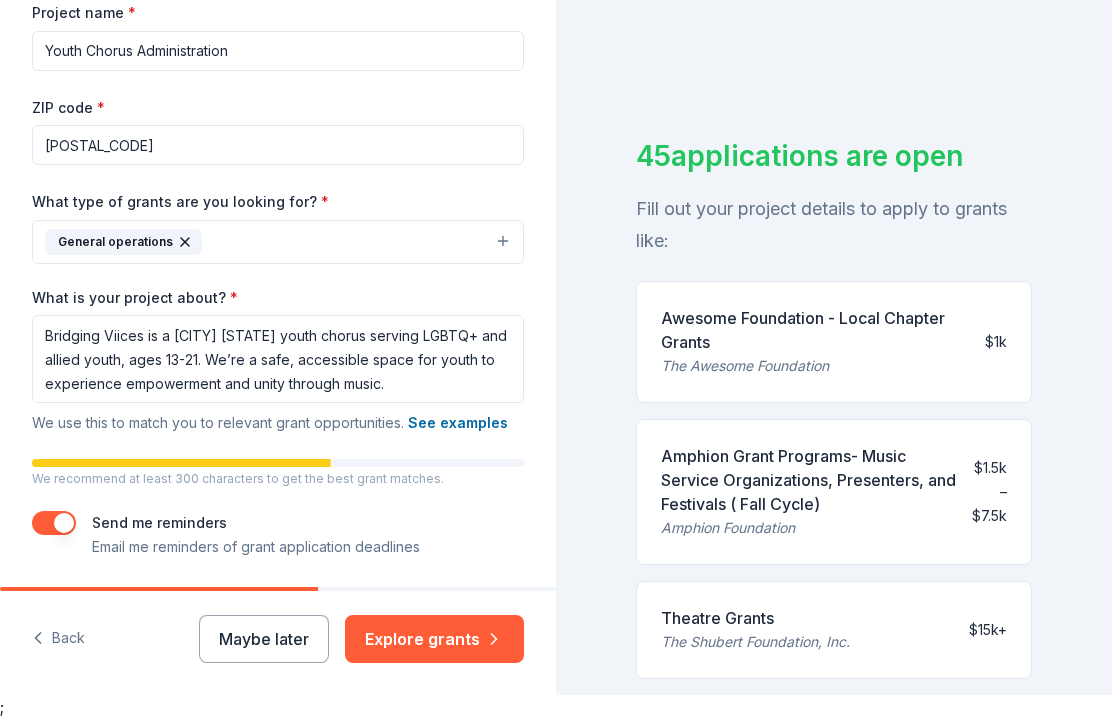 click on "Explore grants" at bounding box center [434, 640] 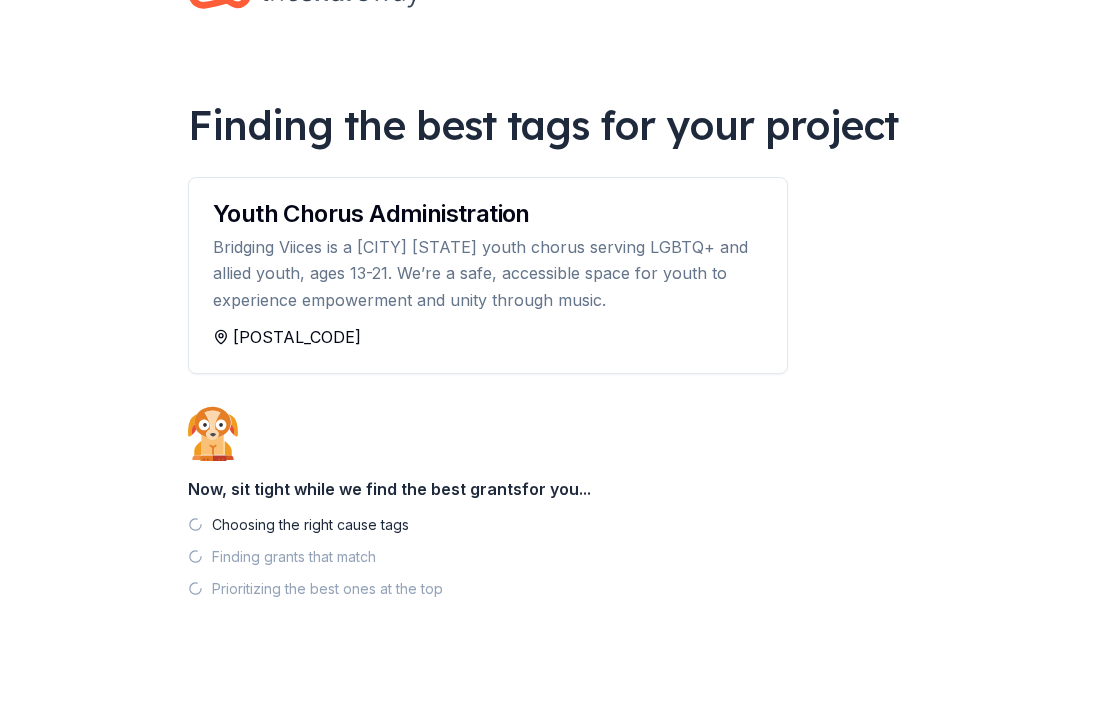 scroll, scrollTop: 0, scrollLeft: 0, axis: both 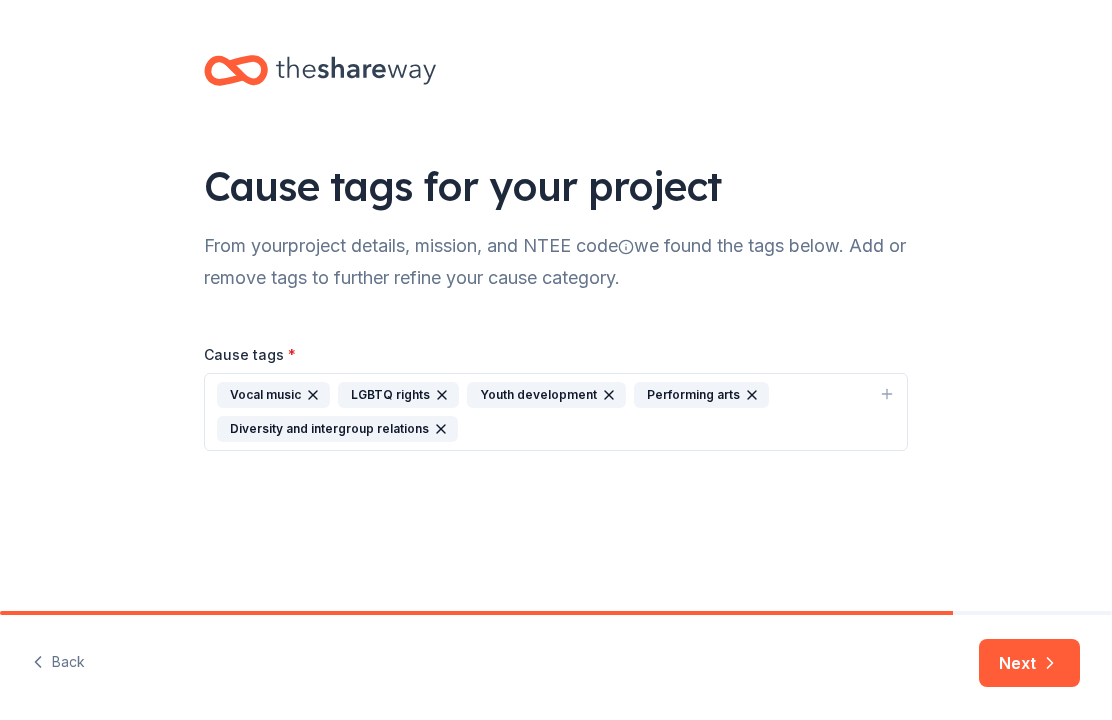 click on "Next" at bounding box center (1029, 664) 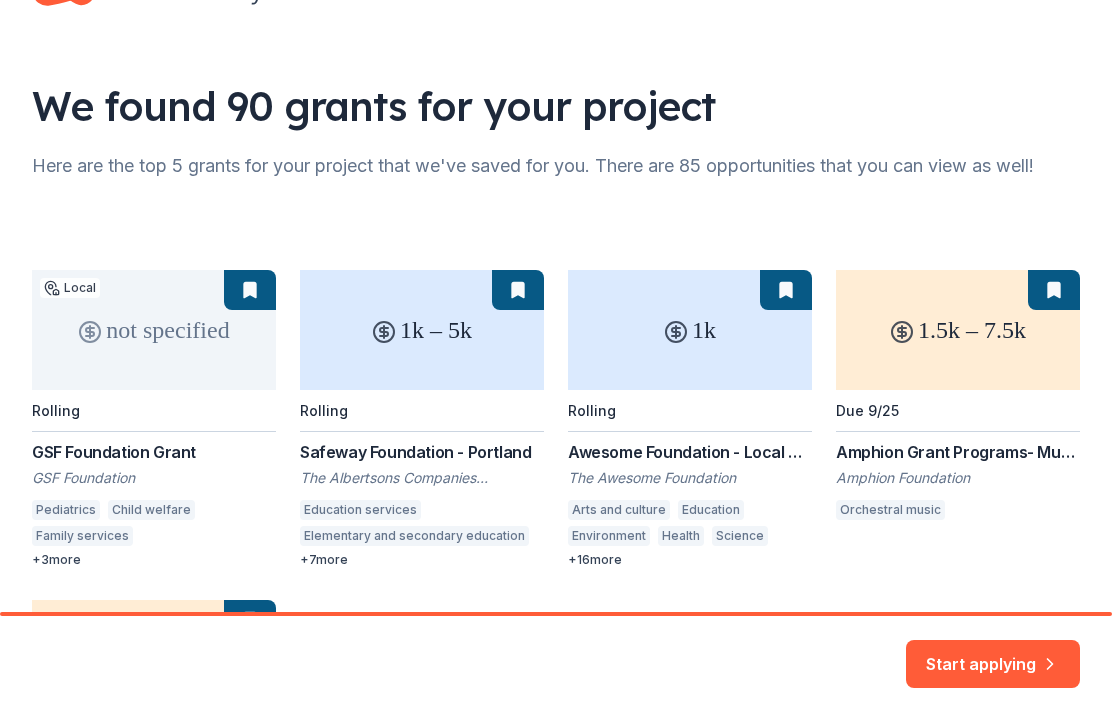 scroll, scrollTop: 82, scrollLeft: 0, axis: vertical 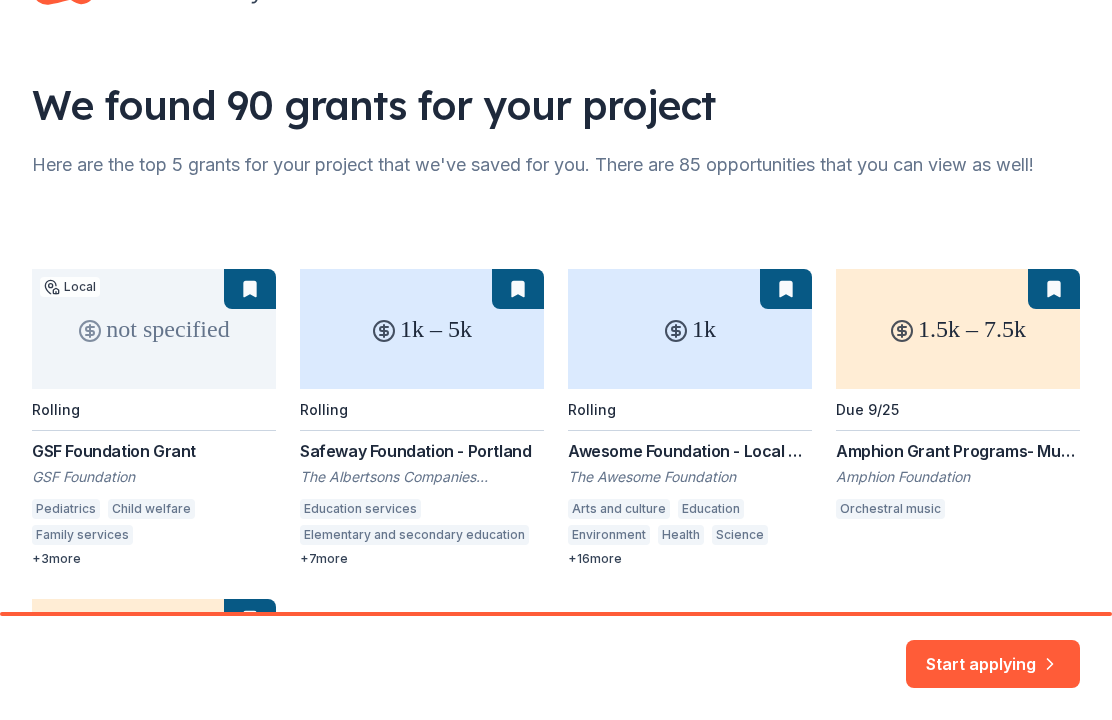 click on "not specified Local Rolling GSF Foundation Grant GSF Foundation Pediatrics Child welfare Family services +  3  more 1k – 5k Rolling Safeway Foundation - Portland The Albertsons Companies Foundation Education services Elementary and secondary education Food security Health Cancers Child welfare Military veterans Special population support +  7  more 1k Rolling Awesome Foundation - Local Chapter Grants The Awesome Foundation Arts and culture Education Environment Health Science Social sciences Information and communications Public safety Public affairs Agriculture, fishing and forestry Community and economic development Religion Sports and recreation Human rights Human services International relations +  16  more 1.5k – 7.5k Due 9/25 Amphion Grant Programs- Music Service Organizations, Presenters, and Festivals ( Fall Cycle) Amphion Foundation Orchestral music 15k+ Due 12/4 Theatre Grants The Shubert Foundation, Inc. Performing arts Diversity and intergroup relations +  1  more" at bounding box center (556, 583) 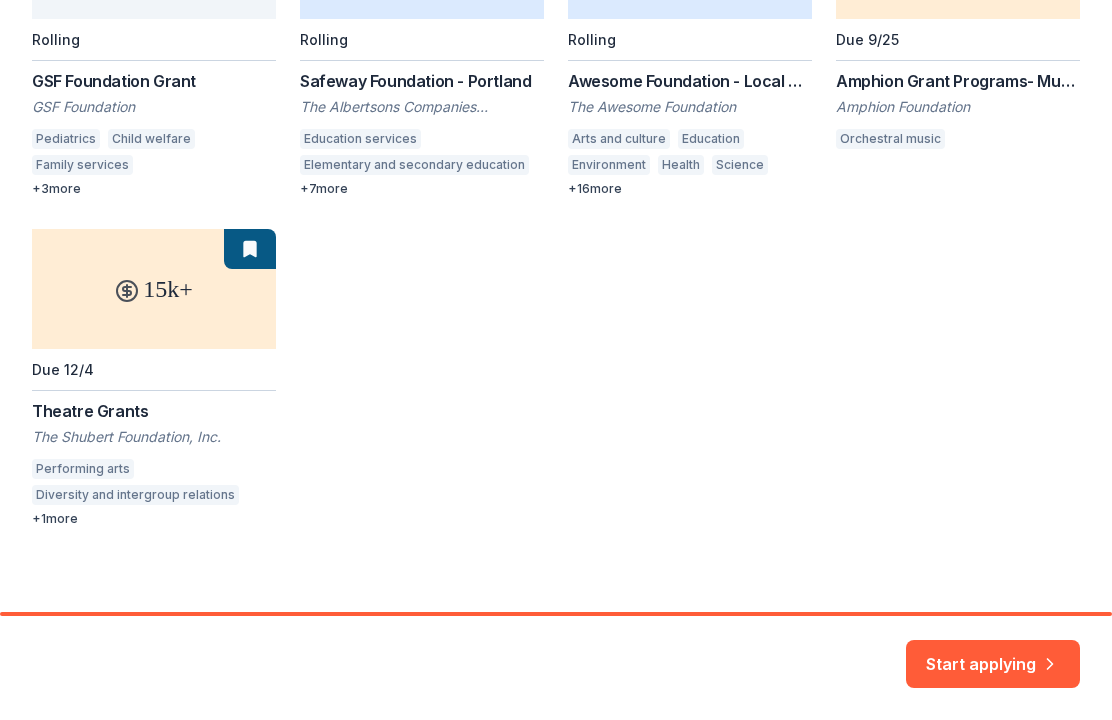 scroll, scrollTop: 451, scrollLeft: 0, axis: vertical 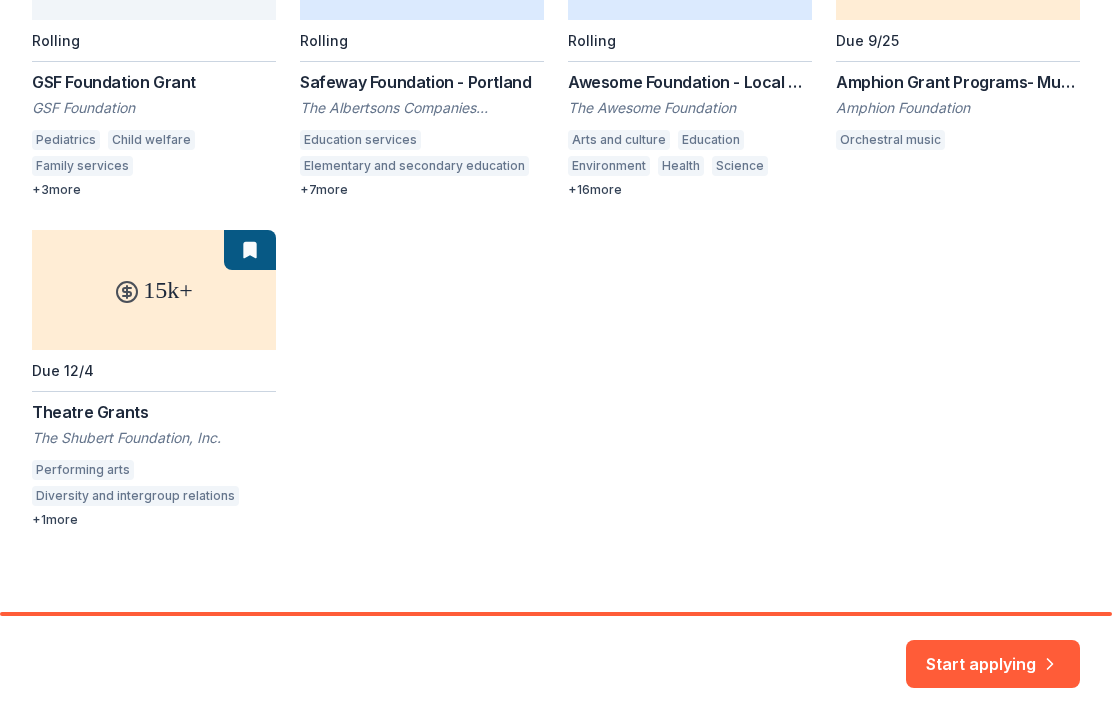 click on "Start applying" at bounding box center (993, 652) 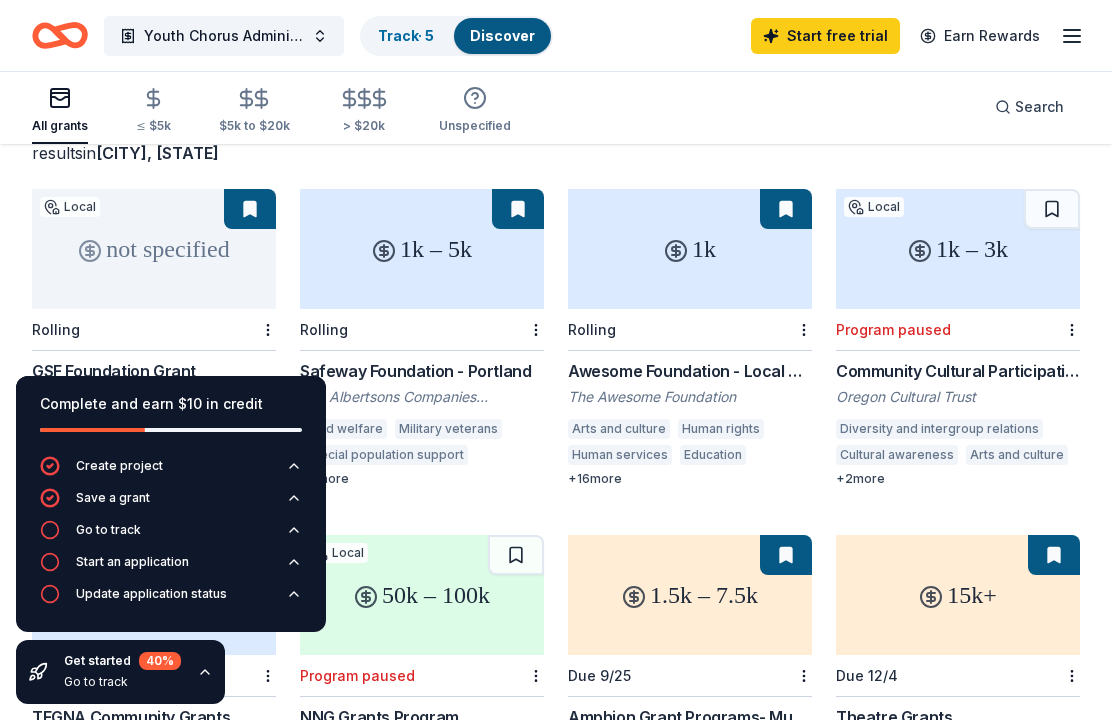 scroll, scrollTop: 131, scrollLeft: 0, axis: vertical 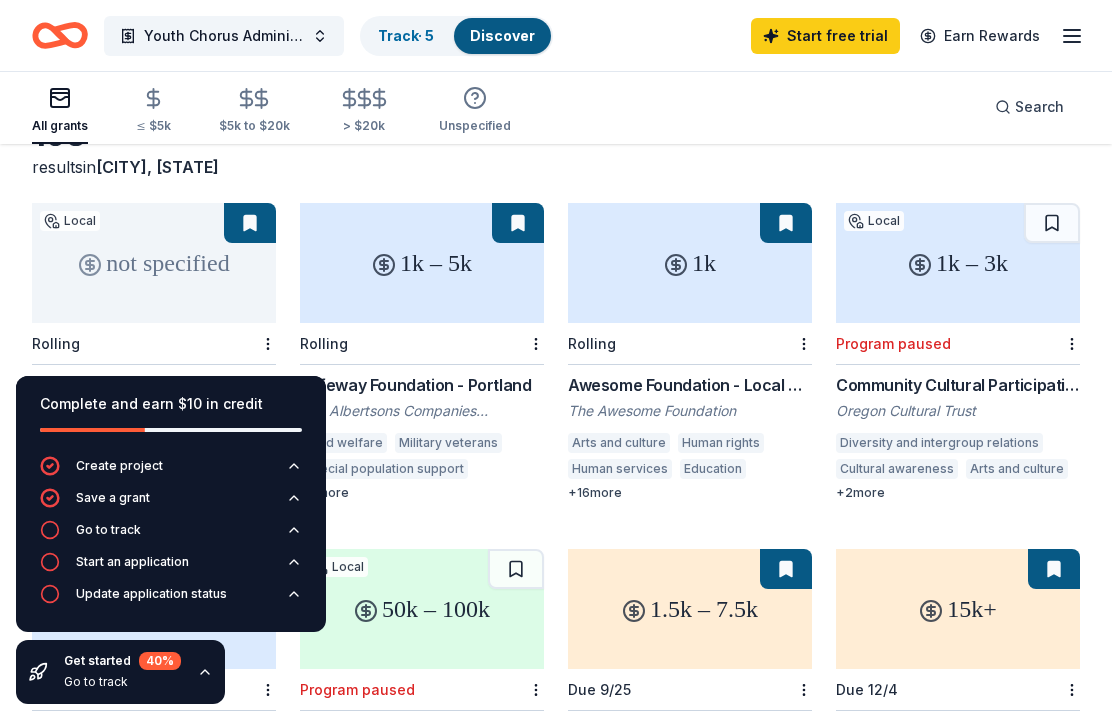 click on "Rolling" at bounding box center (690, 344) 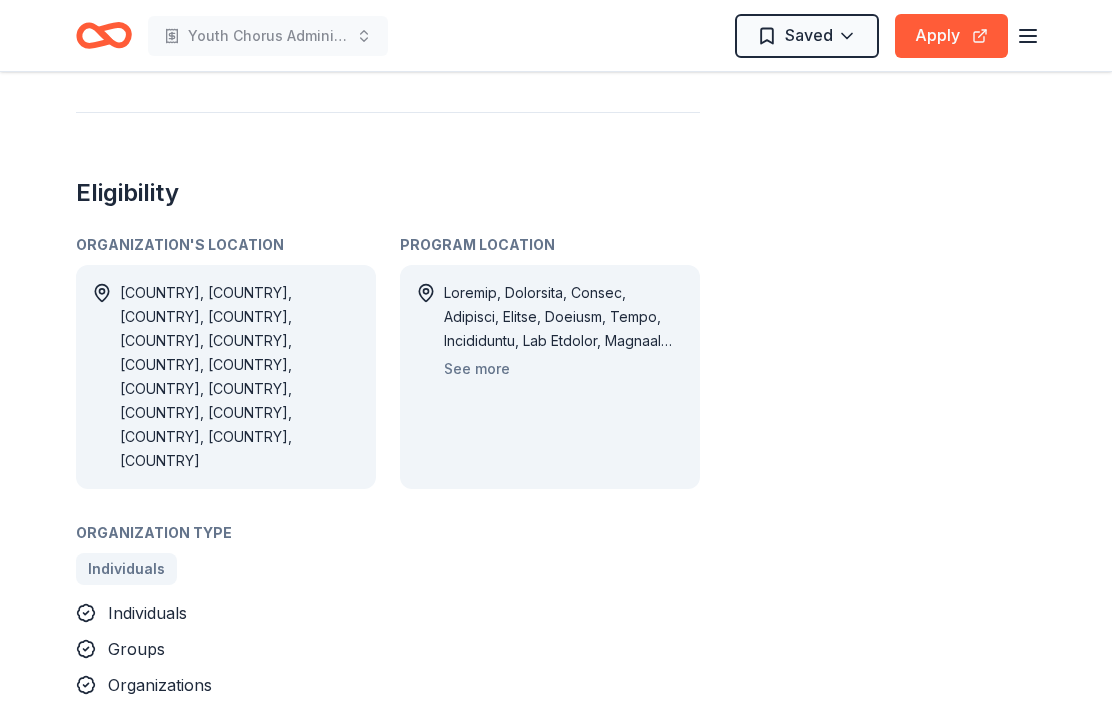 scroll, scrollTop: 1123, scrollLeft: 0, axis: vertical 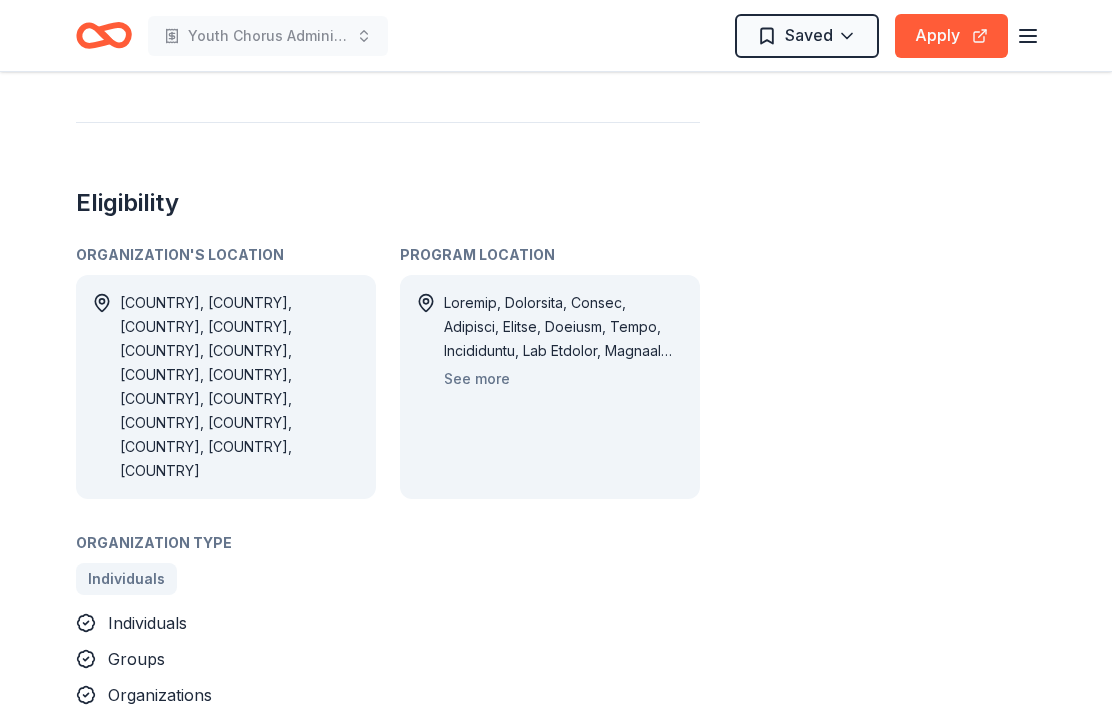 click on "Awesome Foundation - Local Chapter Grants From   The Awesome Foundation The Awesome Foundation is dedicated to advancing the interest of awesome in the universe, $1000 at a time. Each chapter of this global community supports innovative projects with micro-grants, focusing on various domains such as arts, technology, and community development, to promote initiatives that inspire and evoke delight. Type of Support Projects & programming Education General operations Capital Training and capacity building Overview Arts and culture Education Environment Health Science Social sciences Information and communications Public safety Public affairs Agriculture, fishing and forestry Community and economic development Religion Sports and recreation Human rights Human services International relations Eligibility Organization's Location Armenia, Australia, Brazil, Bulgaria, Canada, Germany, Italy, Netherlands, New Zealand, Singapore, Sweden, United Arab Emirates, United Kingdom, USA, Russia Program Location See more Groups" at bounding box center [556, -52] 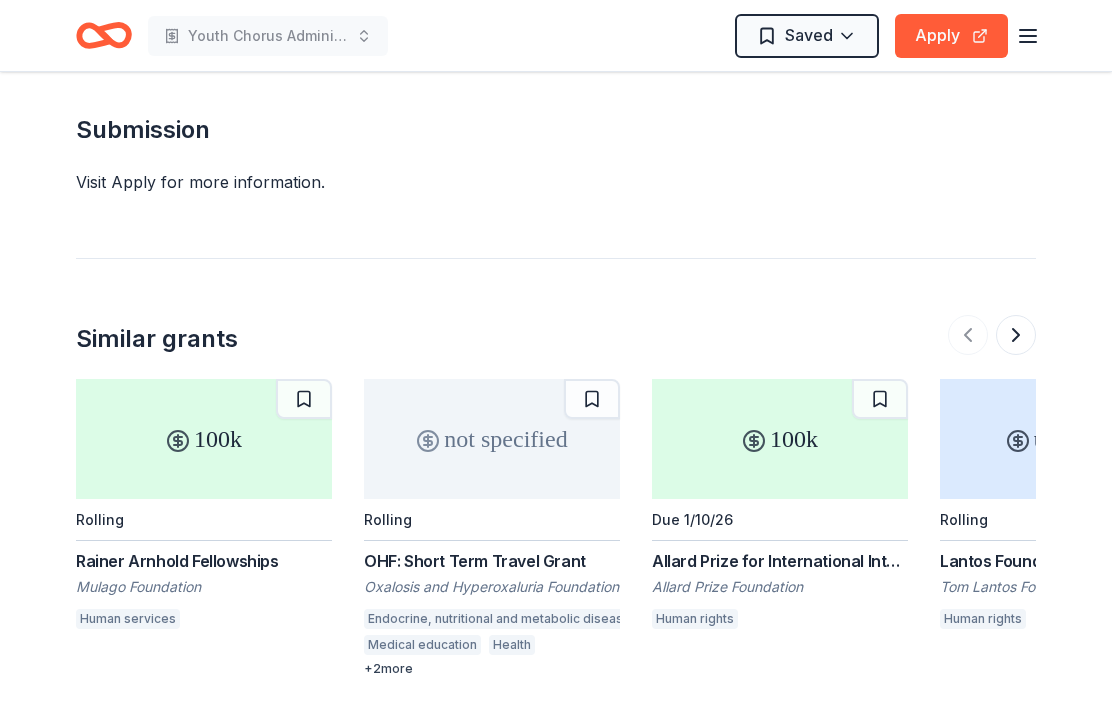 scroll, scrollTop: 2045, scrollLeft: 0, axis: vertical 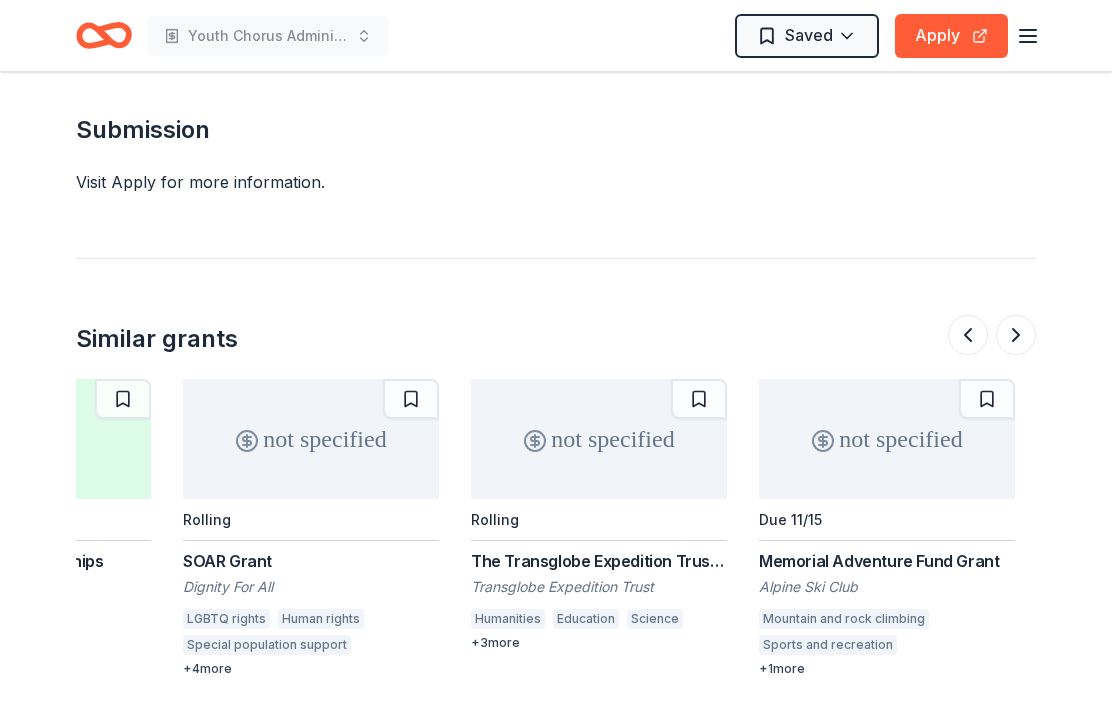 click on "not specified" at bounding box center (311, 439) 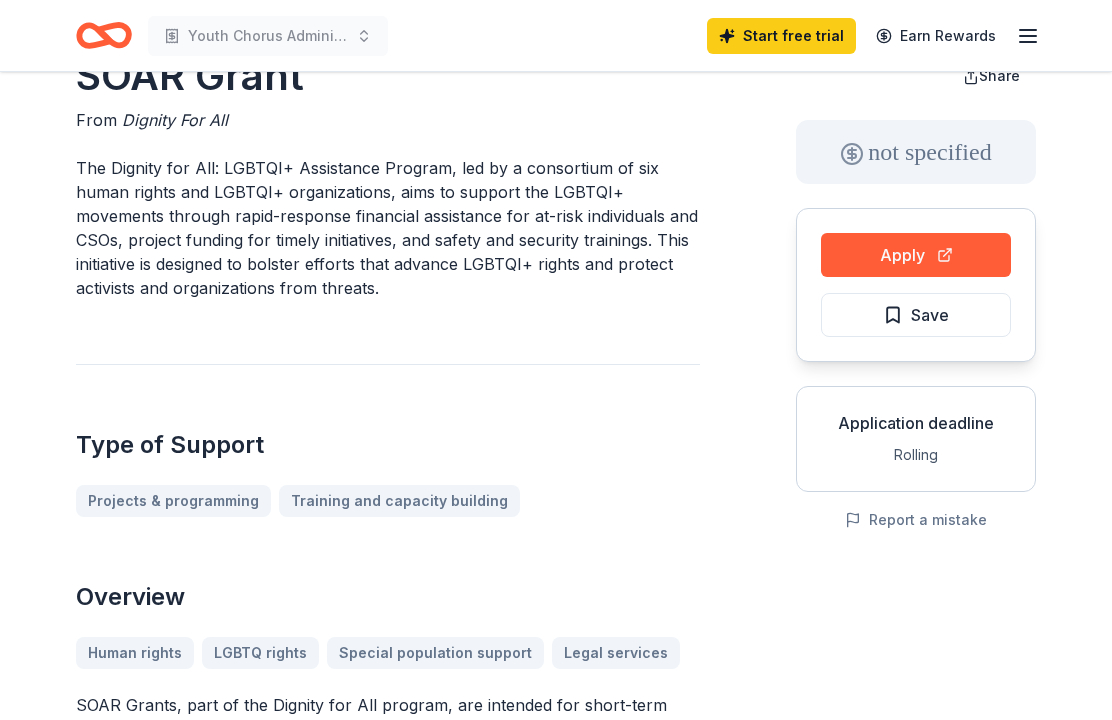scroll, scrollTop: 0, scrollLeft: 0, axis: both 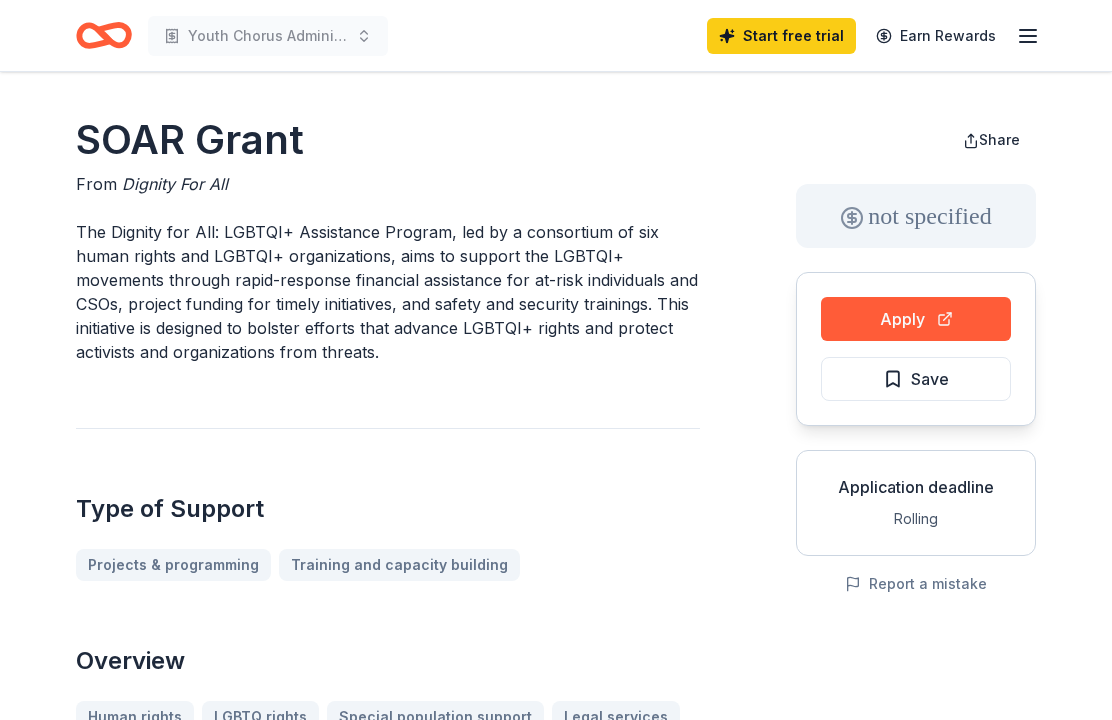 click 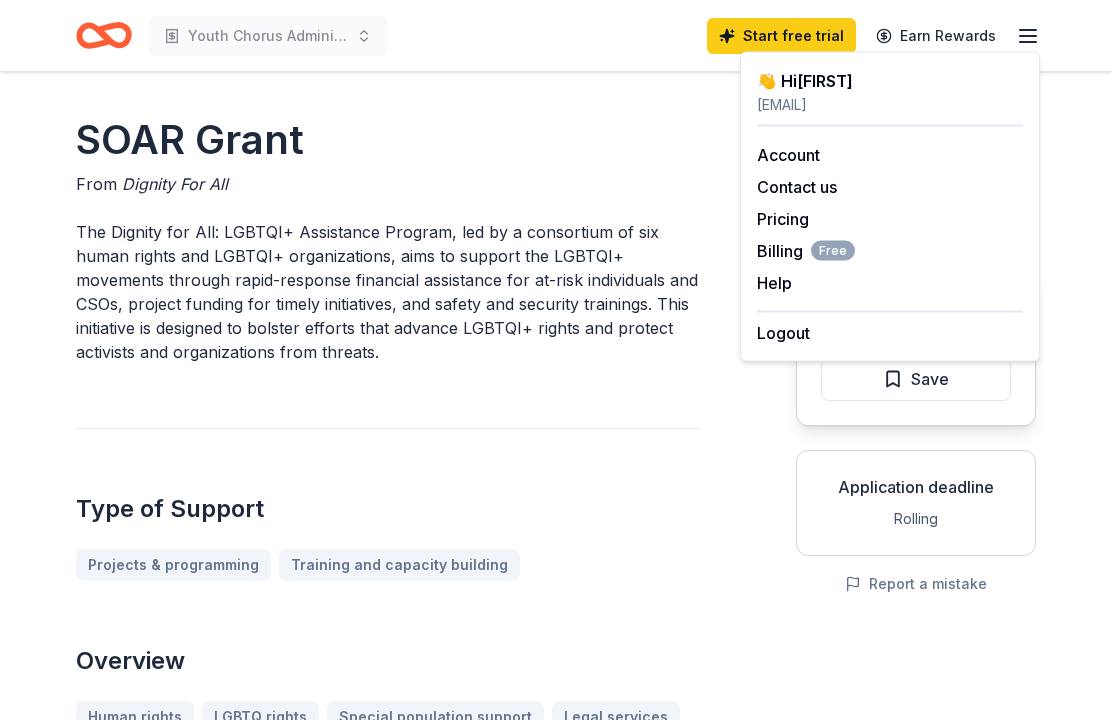 click on "Pricing" at bounding box center (783, 219) 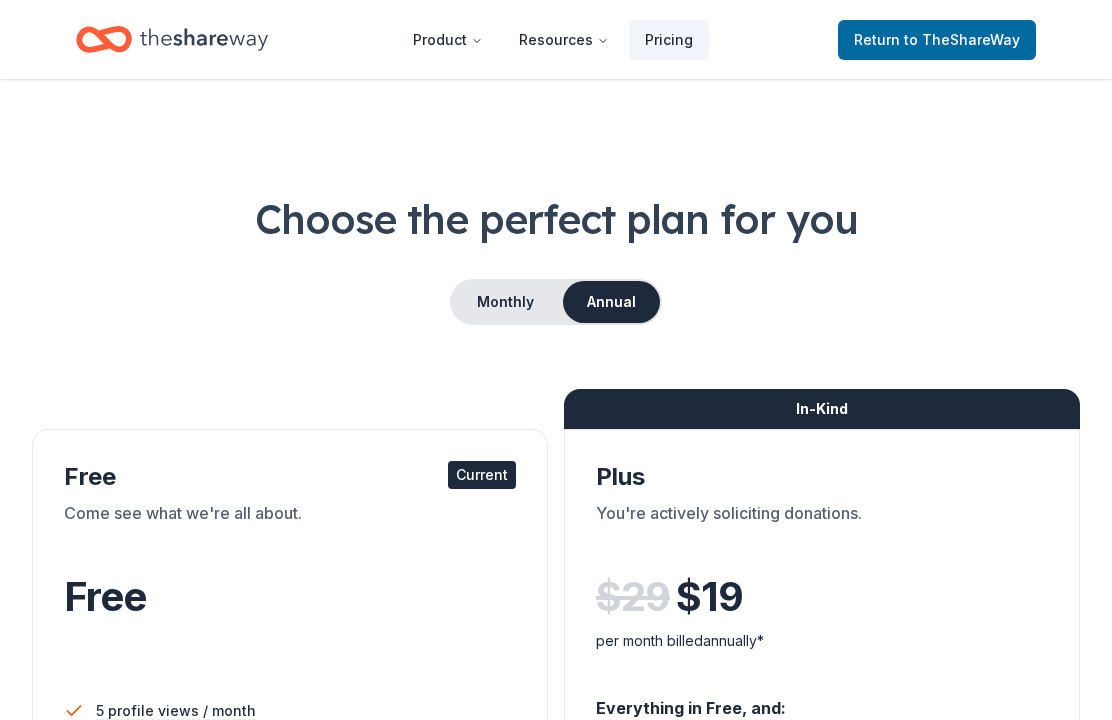 click on "Choose the perfect plan for you" at bounding box center [556, 219] 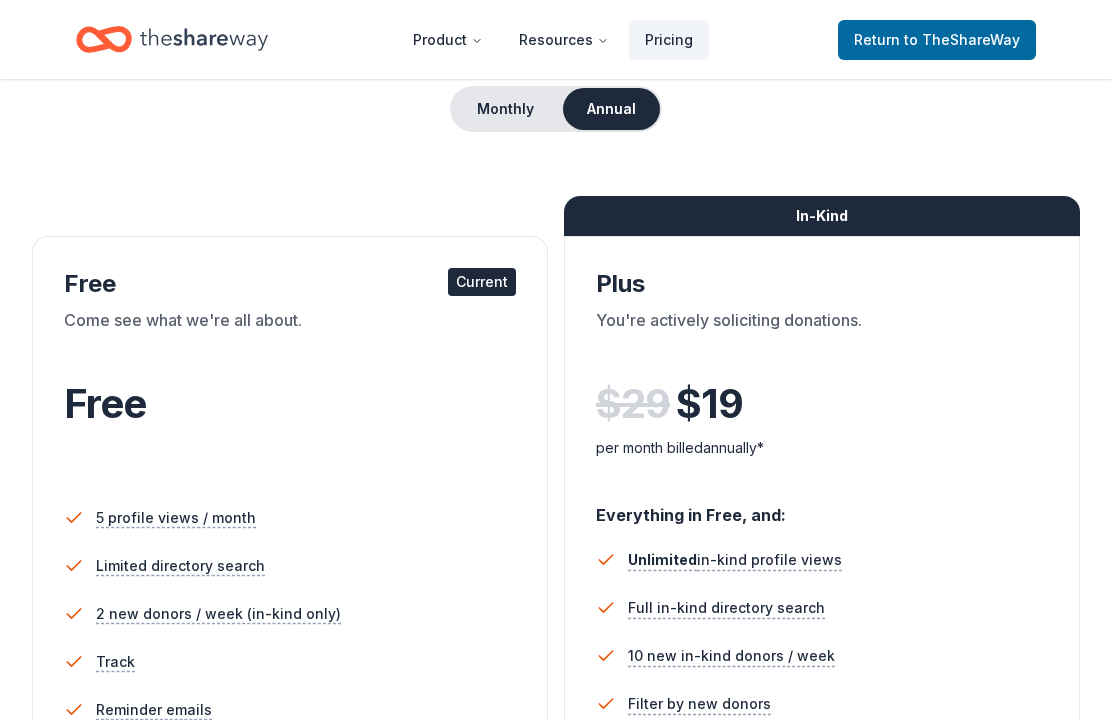 scroll, scrollTop: 196, scrollLeft: 0, axis: vertical 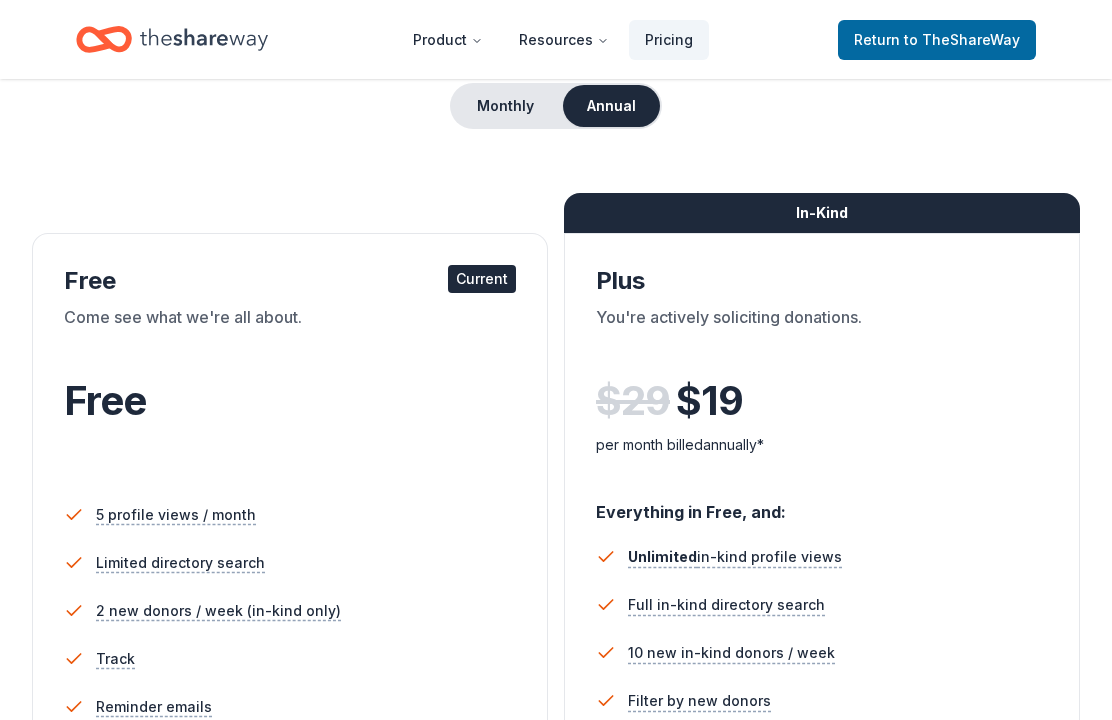 click on "5 profile views / month" at bounding box center (290, 515) 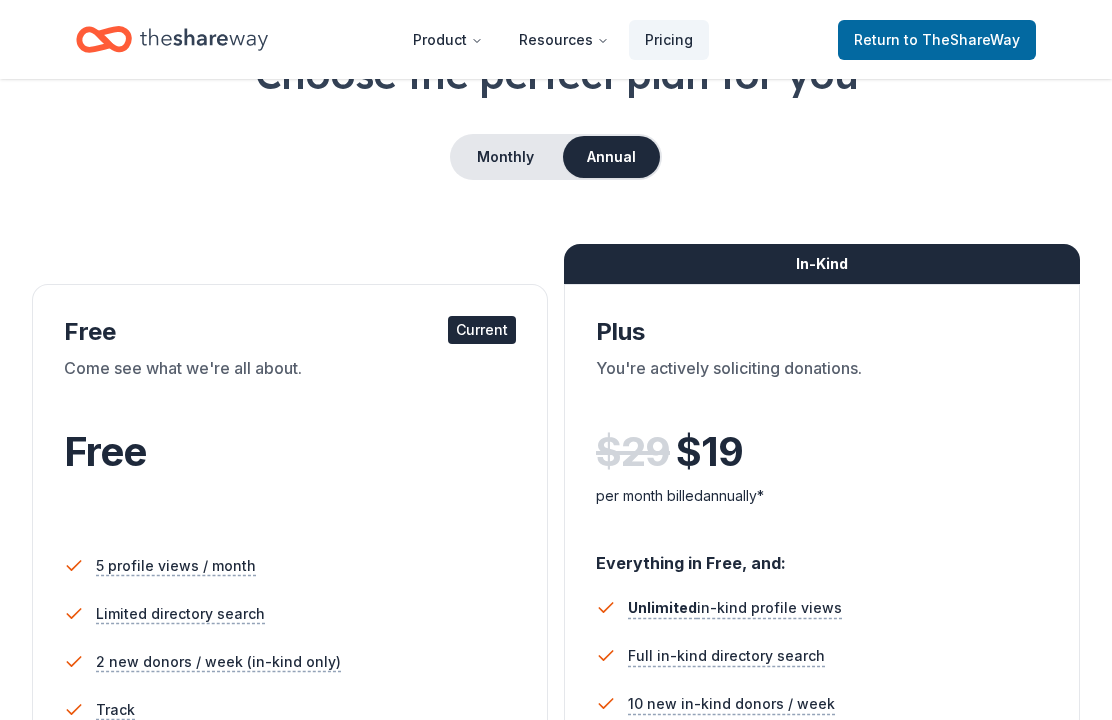 scroll, scrollTop: 0, scrollLeft: 0, axis: both 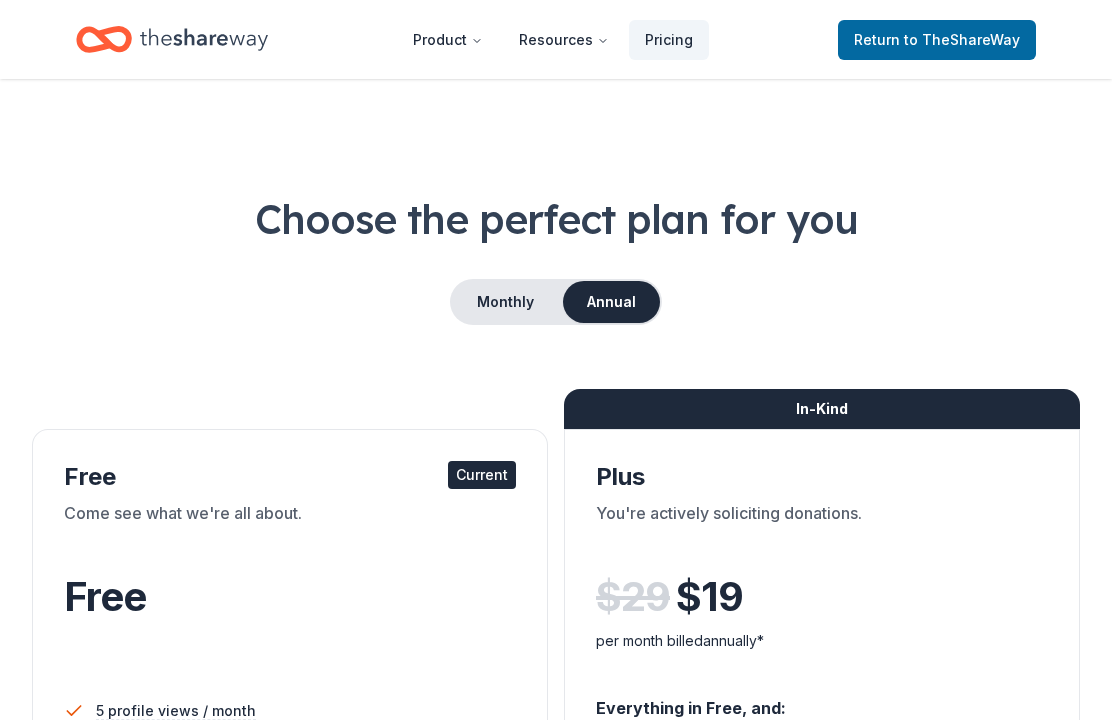 click on "to TheShareWay" at bounding box center [962, 39] 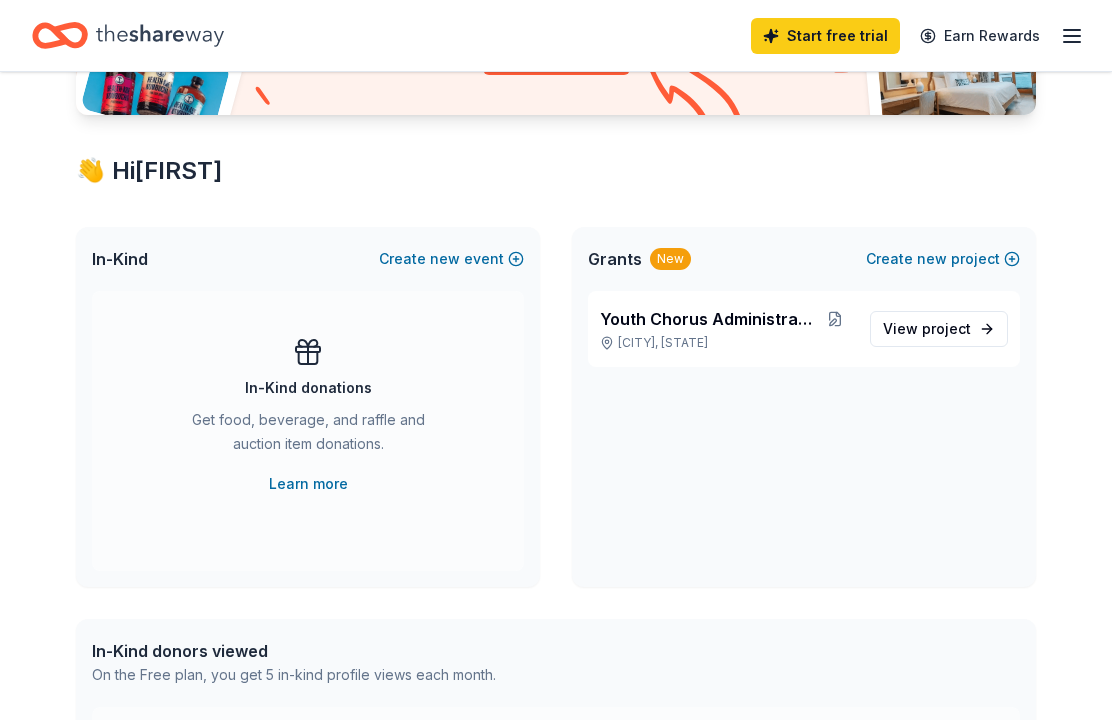 scroll, scrollTop: 0, scrollLeft: 0, axis: both 